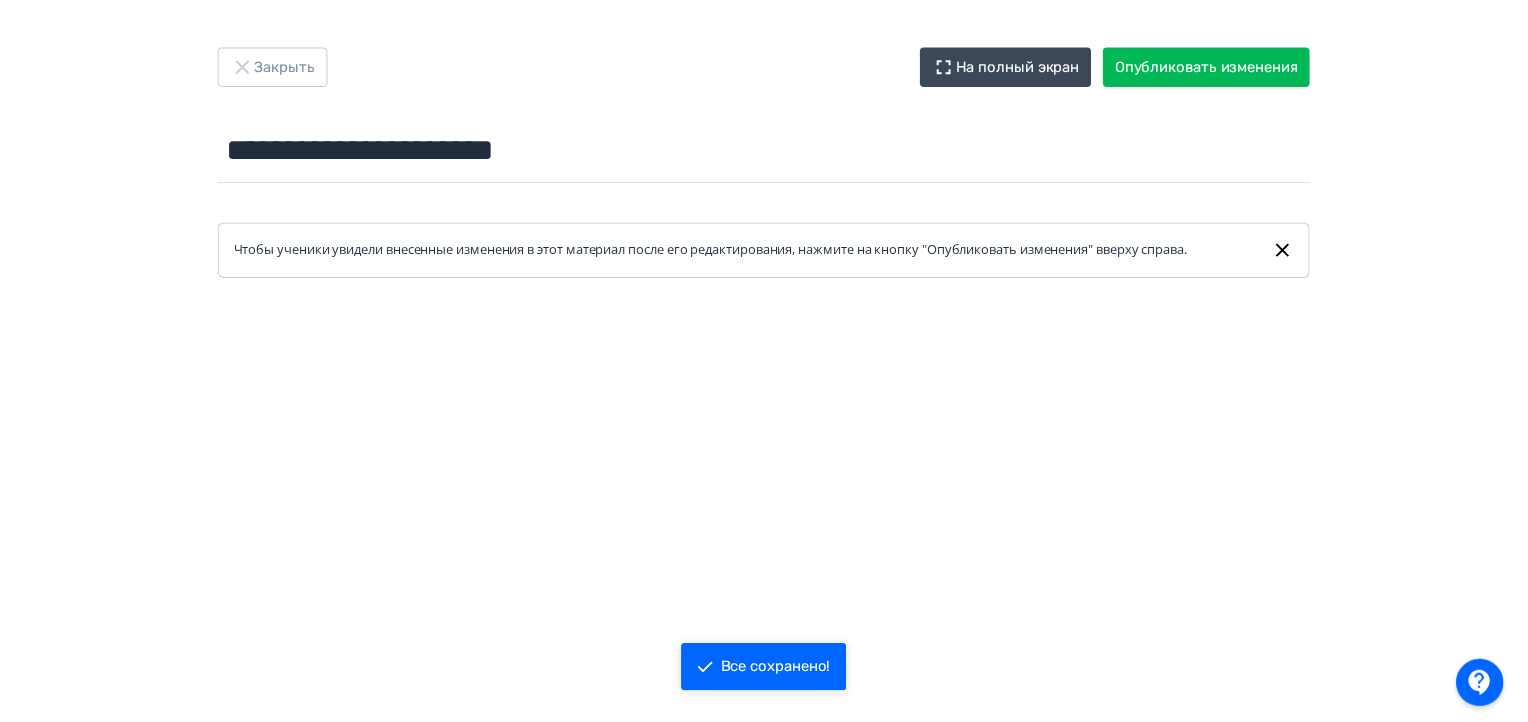 scroll, scrollTop: 0, scrollLeft: 0, axis: both 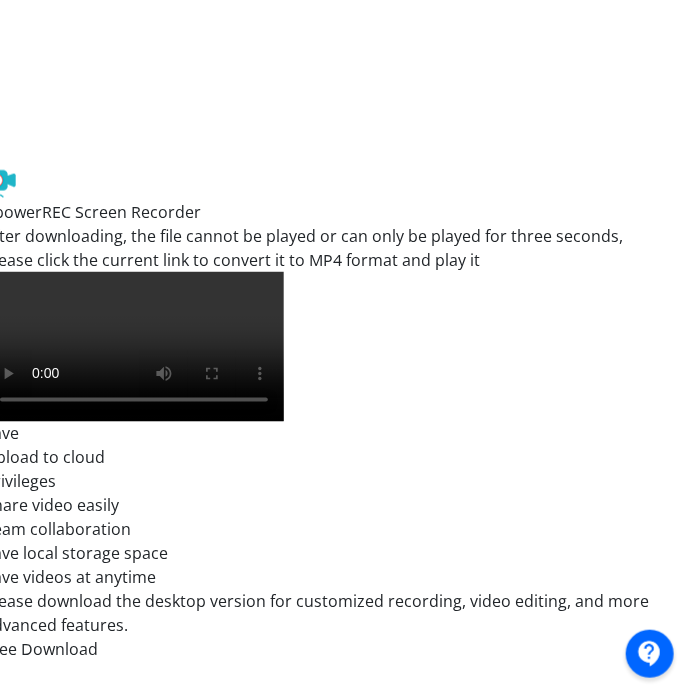 click at bounding box center [584, 245] 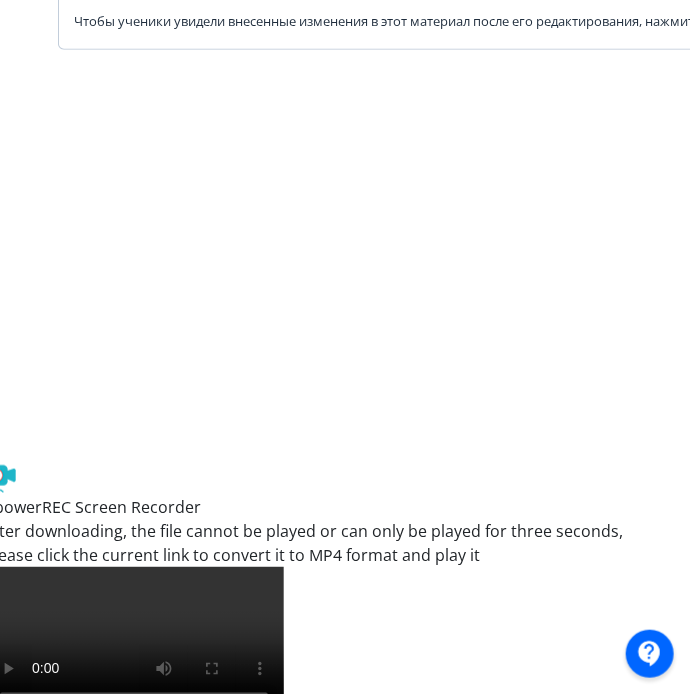 scroll, scrollTop: 244, scrollLeft: 16, axis: both 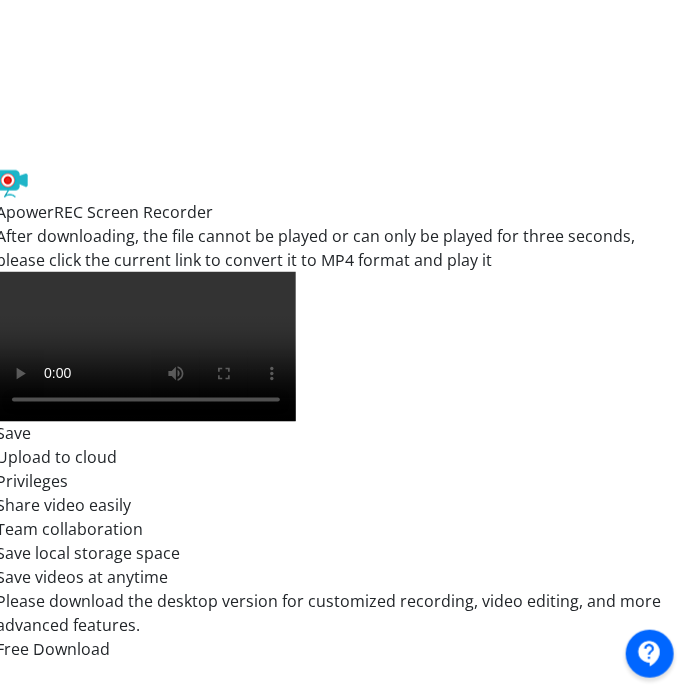 drag, startPoint x: 689, startPoint y: 397, endPoint x: 694, endPoint y: 372, distance: 25.495098 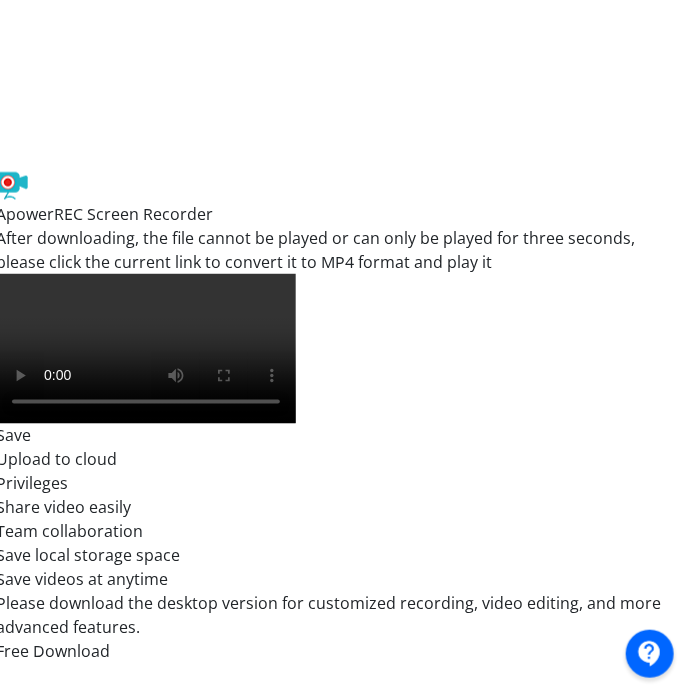 scroll, scrollTop: 80, scrollLeft: 4, axis: both 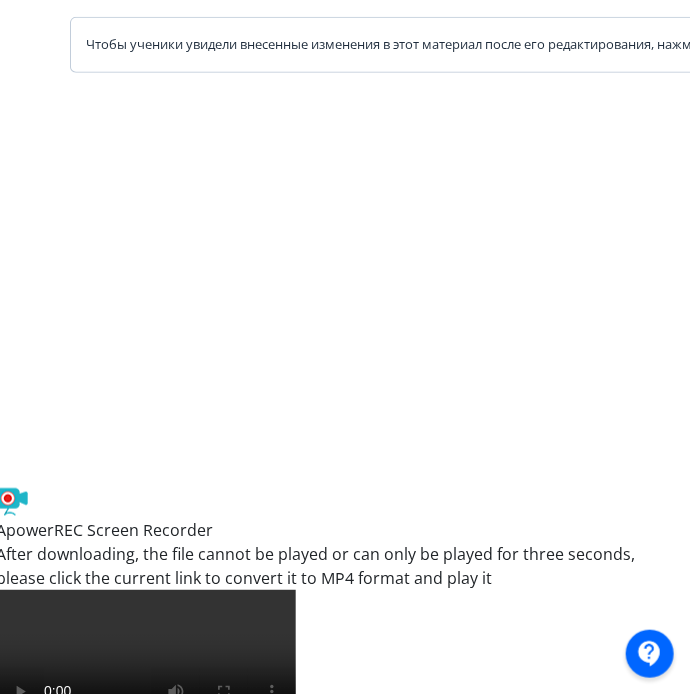 click at bounding box center (596, 523) 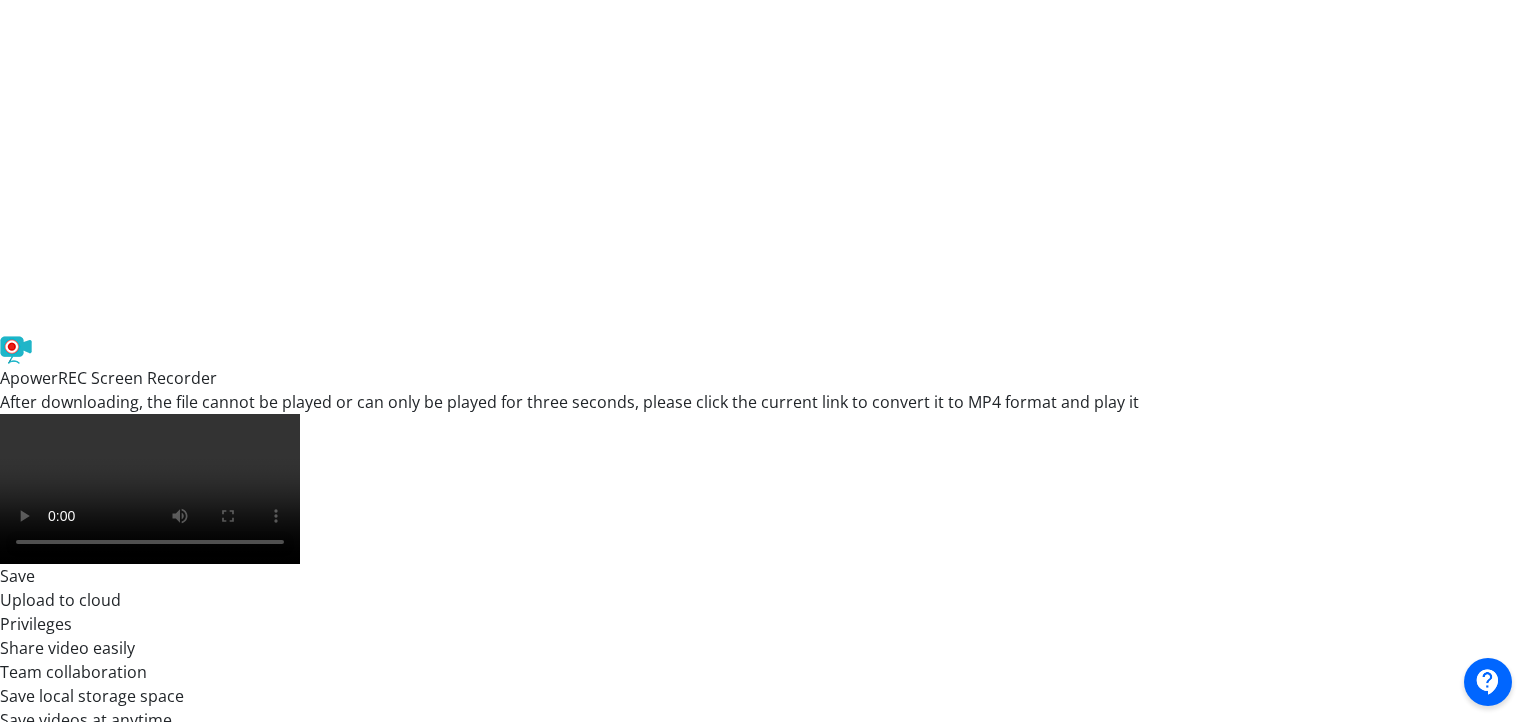 scroll, scrollTop: 396, scrollLeft: 4, axis: both 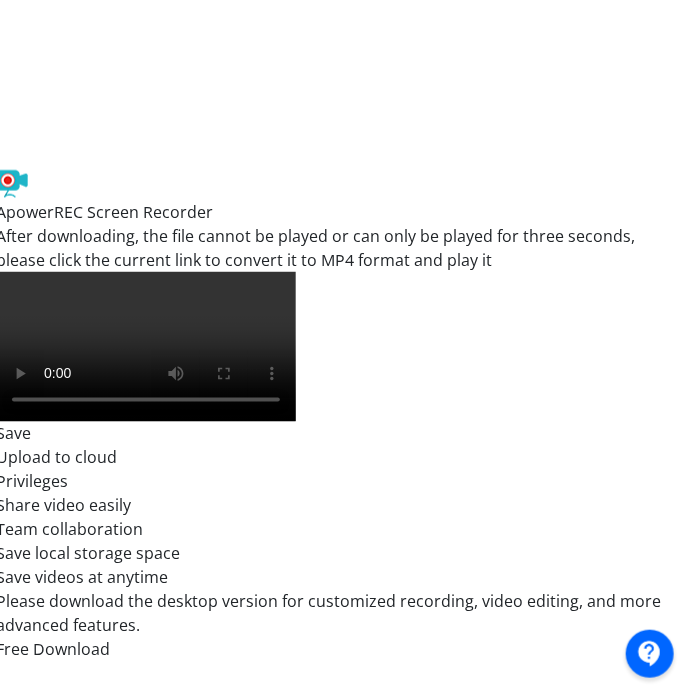 click at bounding box center [596, 245] 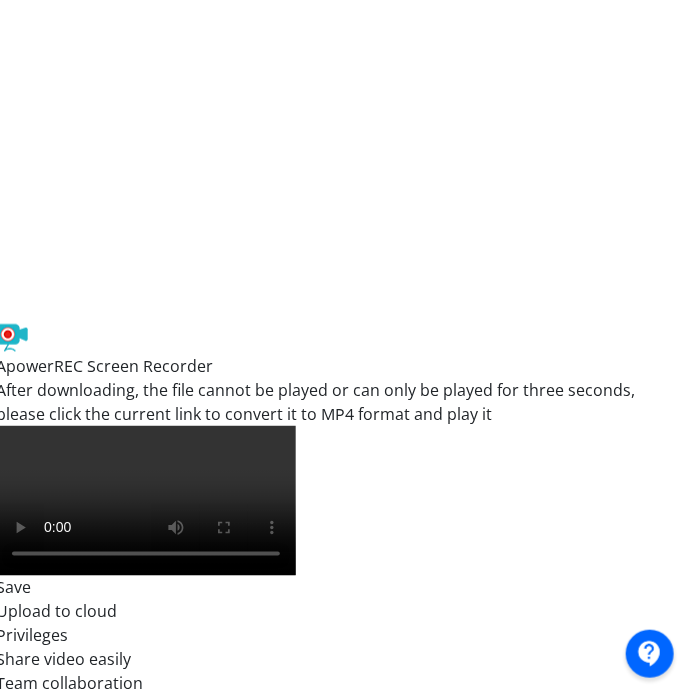 scroll, scrollTop: 369, scrollLeft: 4, axis: both 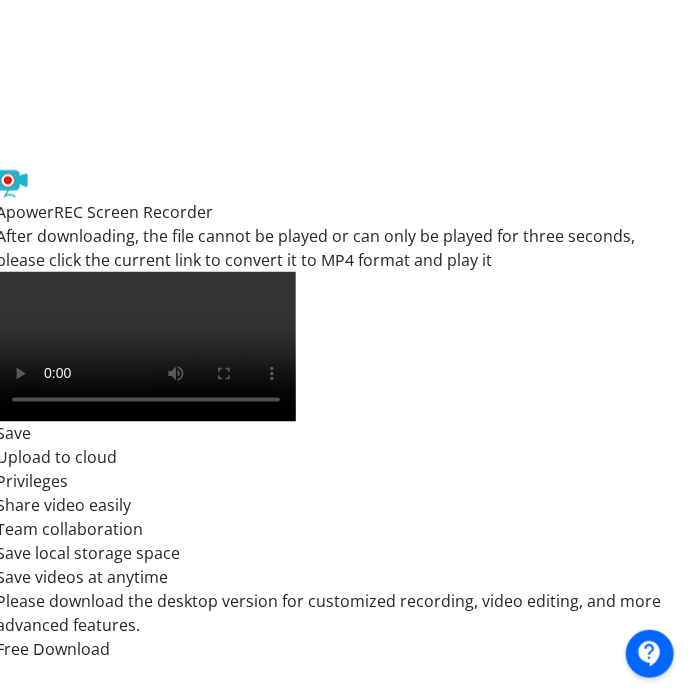 drag, startPoint x: 689, startPoint y: 437, endPoint x: 692, endPoint y: 475, distance: 38.118237 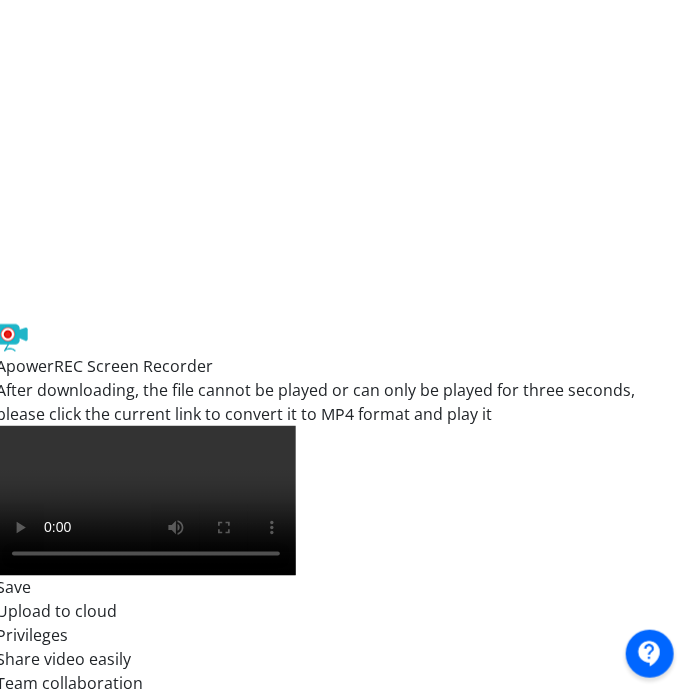 scroll, scrollTop: 368, scrollLeft: 4, axis: both 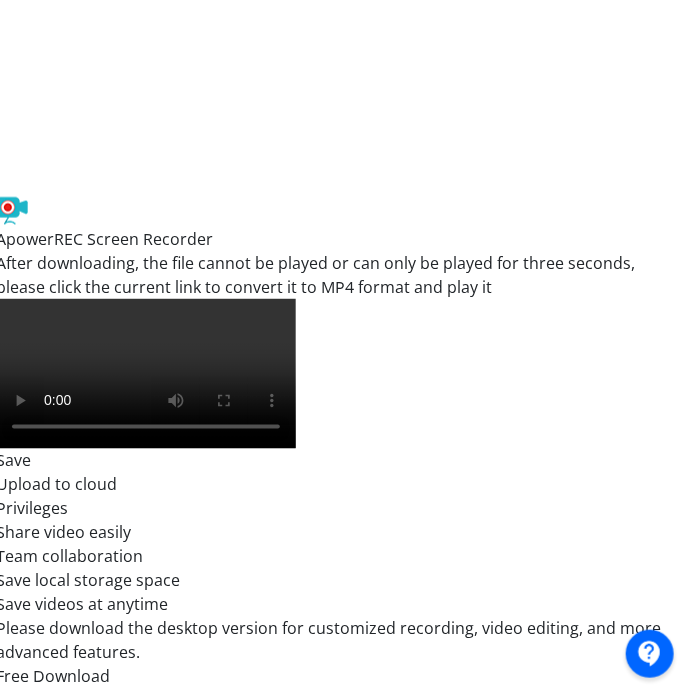 click at bounding box center [596, 272] 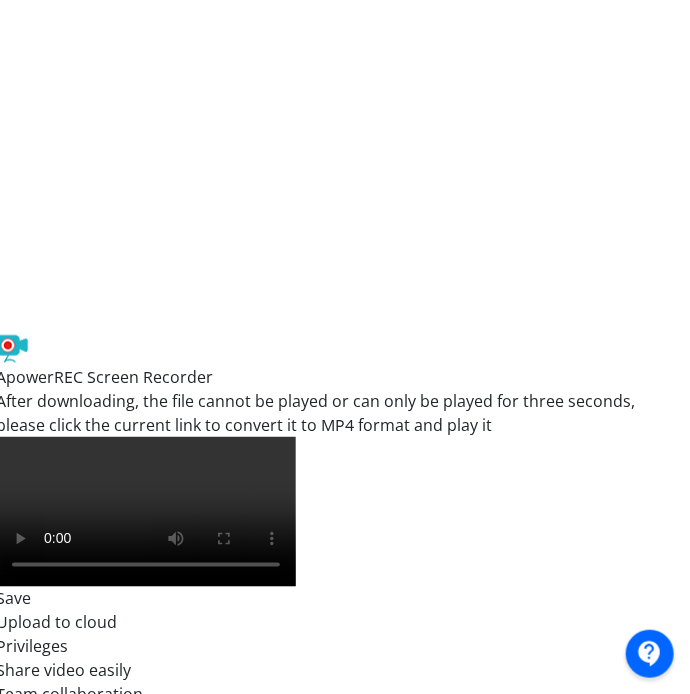 scroll, scrollTop: 326, scrollLeft: 4, axis: both 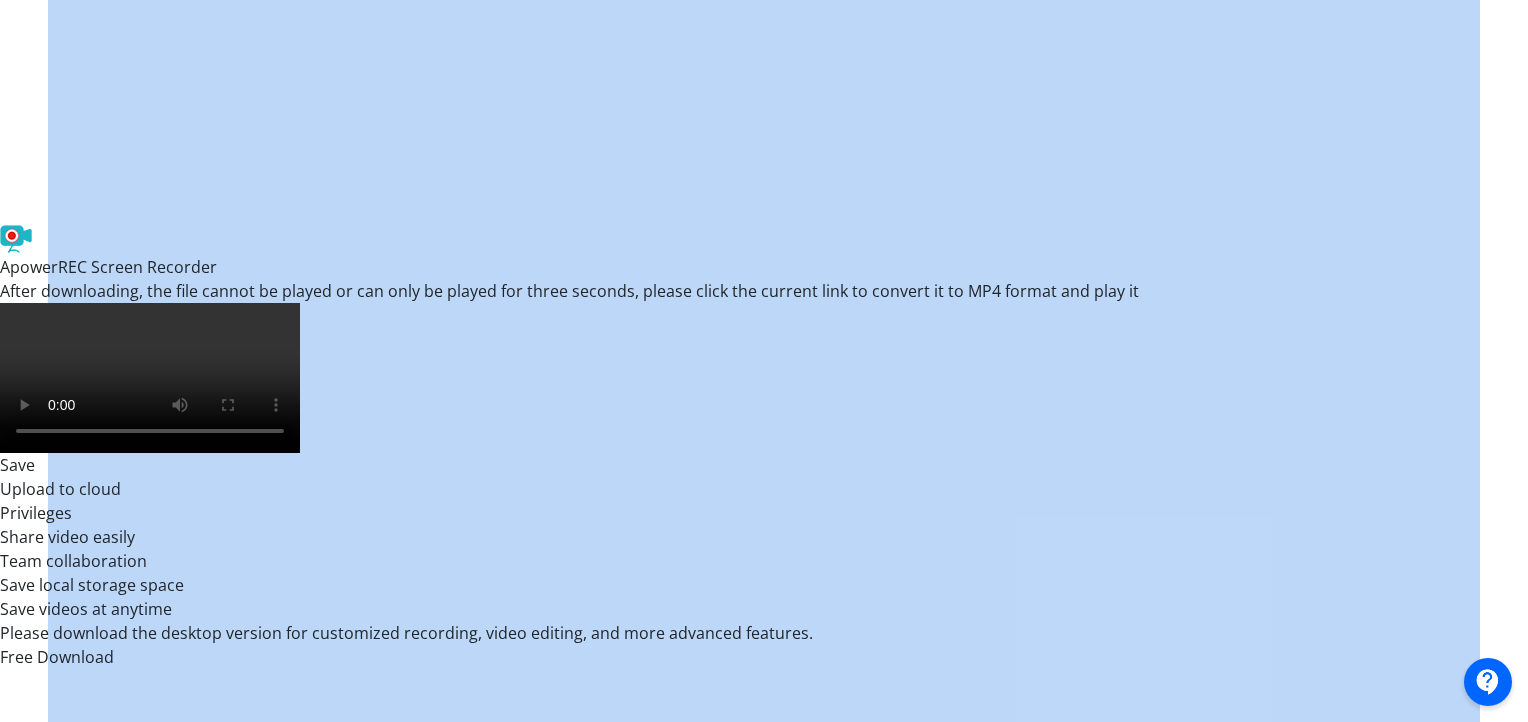 drag, startPoint x: 1470, startPoint y: 698, endPoint x: 1481, endPoint y: 566, distance: 132.45753 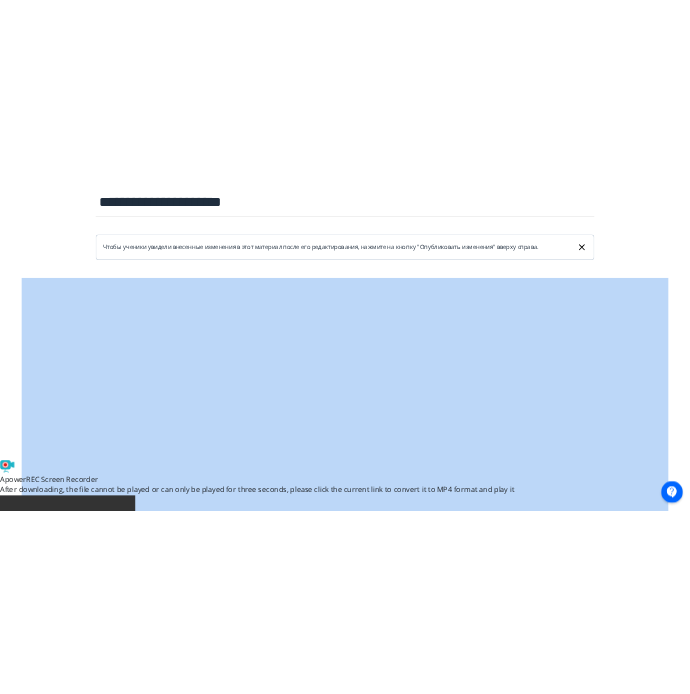 scroll, scrollTop: 499, scrollLeft: 4, axis: both 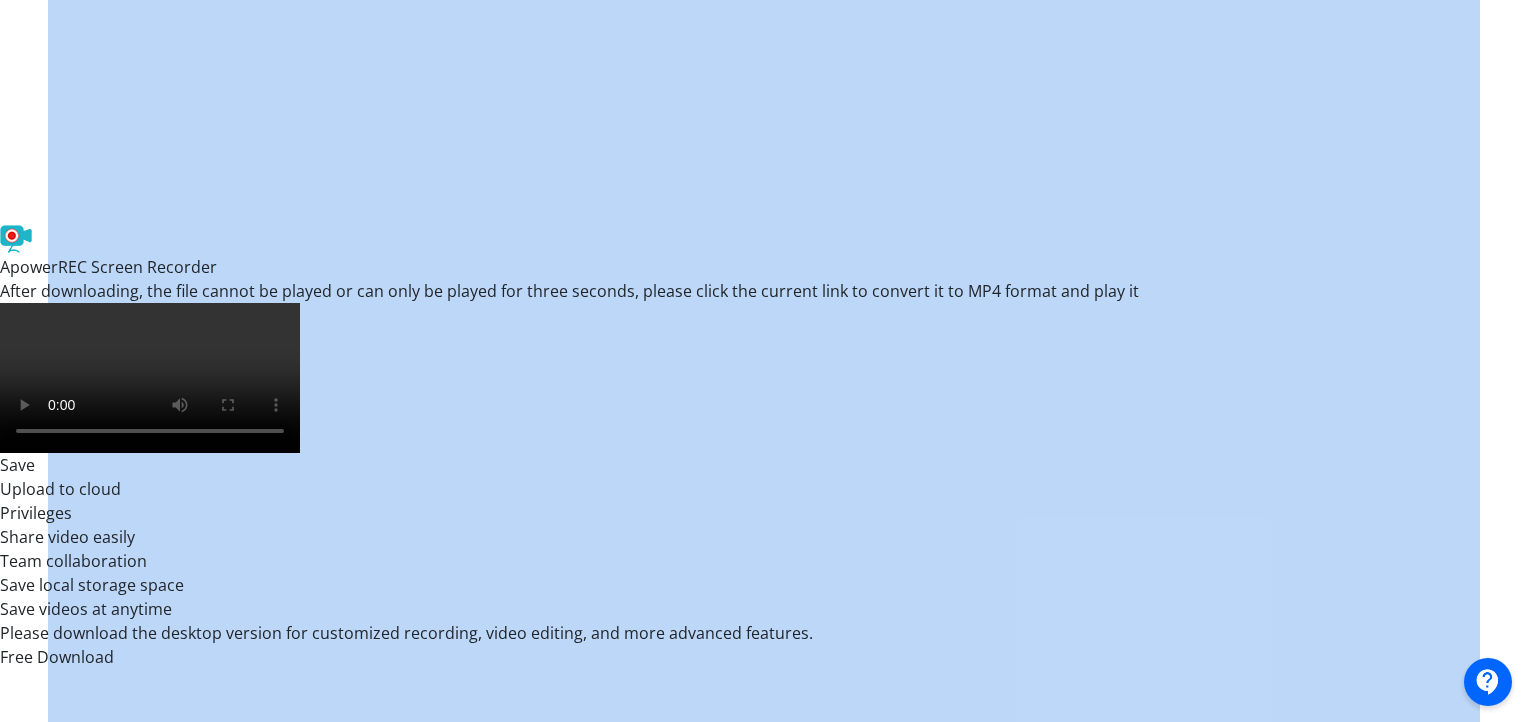 click at bounding box center (1488, 682) 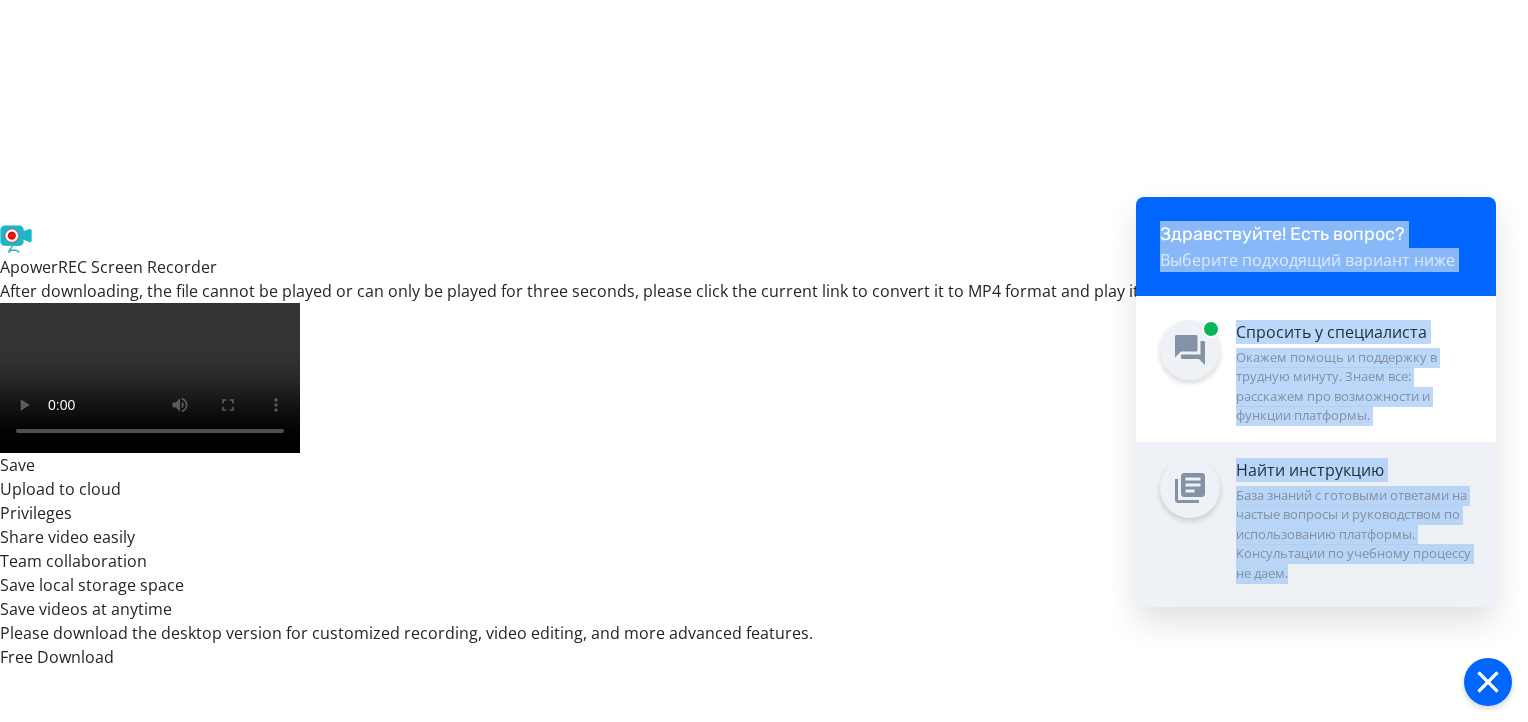 drag, startPoint x: 1470, startPoint y: 697, endPoint x: 1451, endPoint y: 601, distance: 97.862144 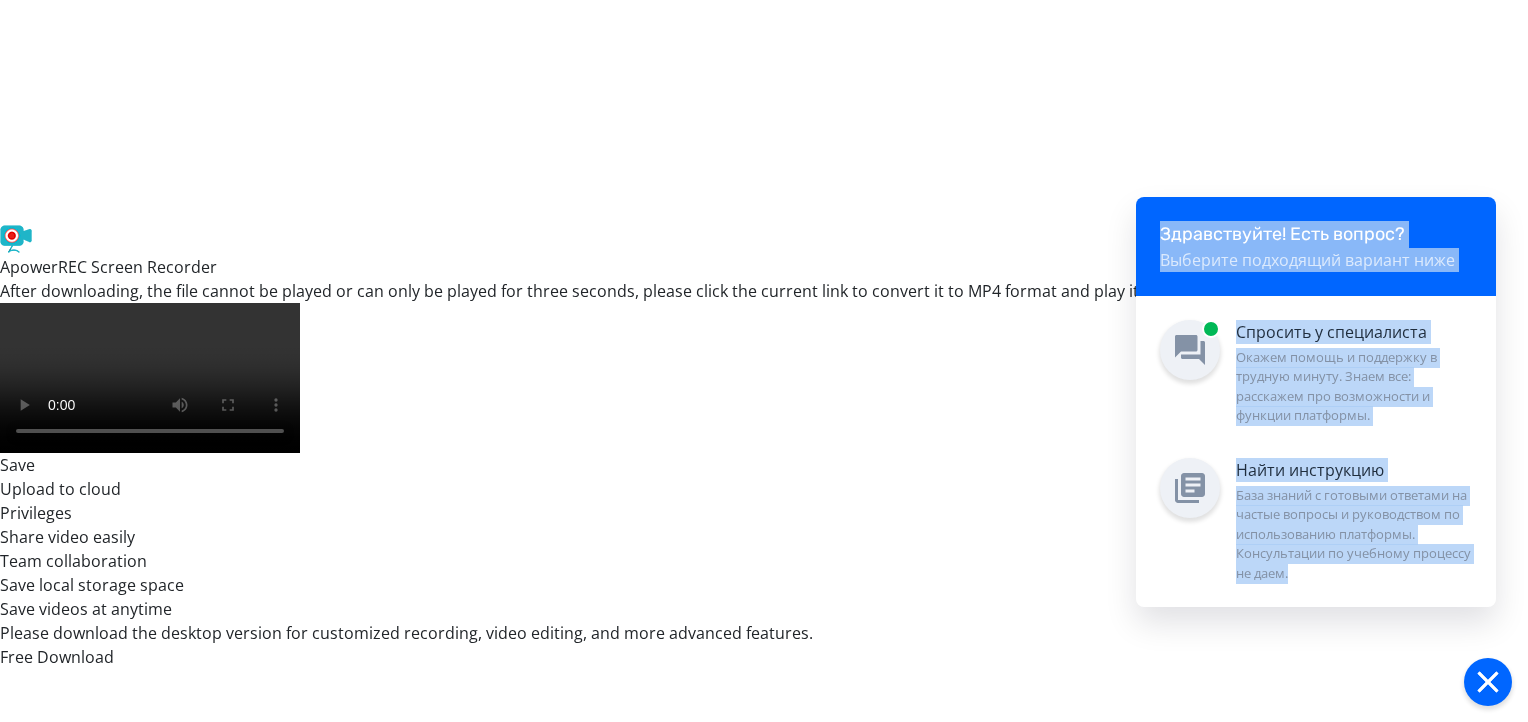 click at bounding box center [1488, 682] 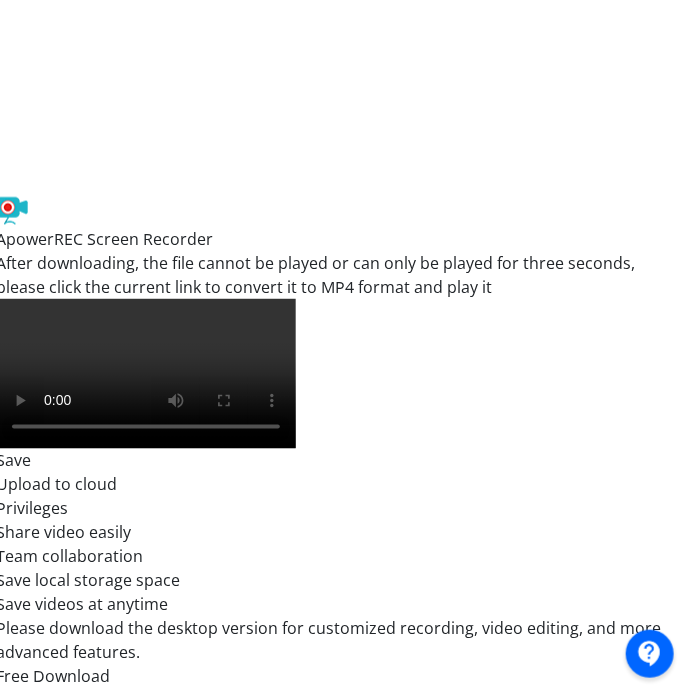 scroll, scrollTop: 526, scrollLeft: 4, axis: both 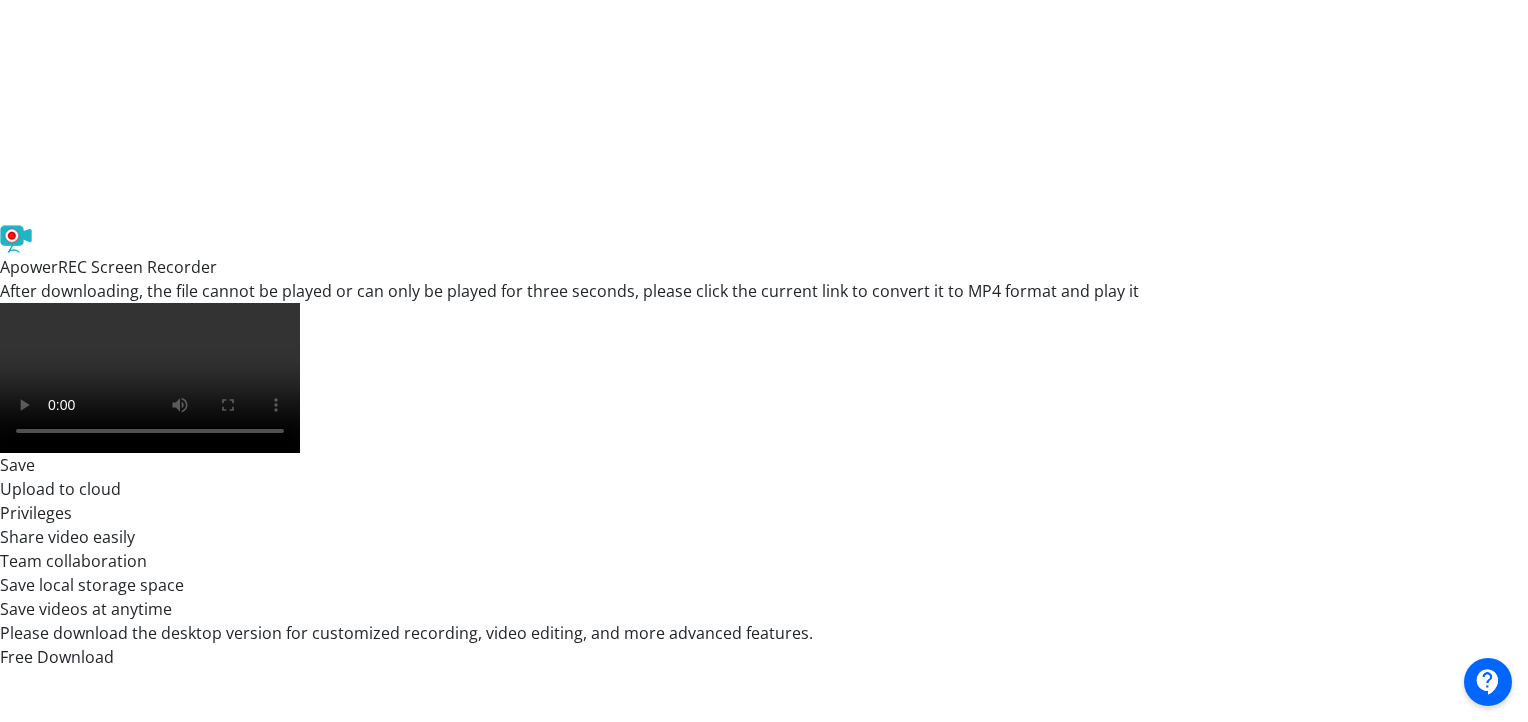 click on "**********" at bounding box center (764, -138) 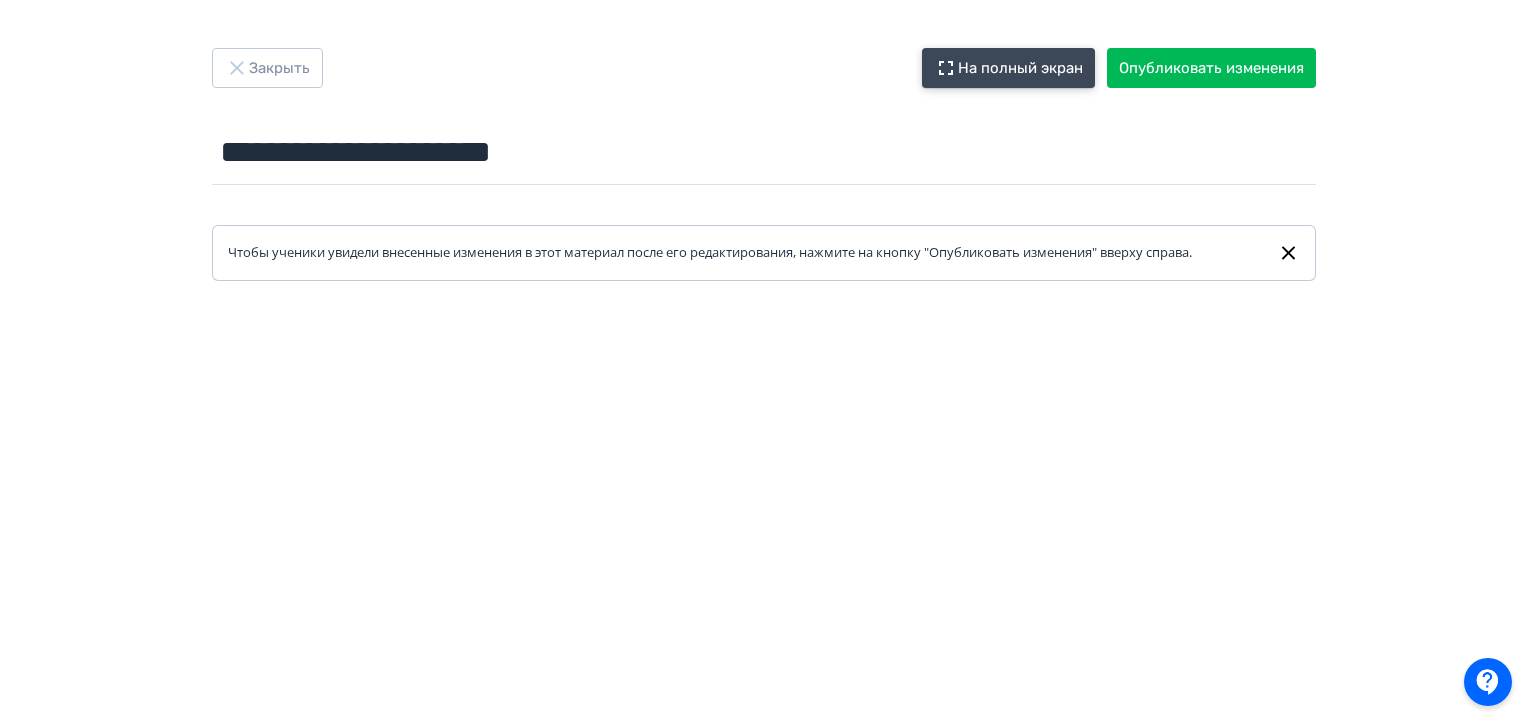 click on "На полный экран" at bounding box center (1008, 68) 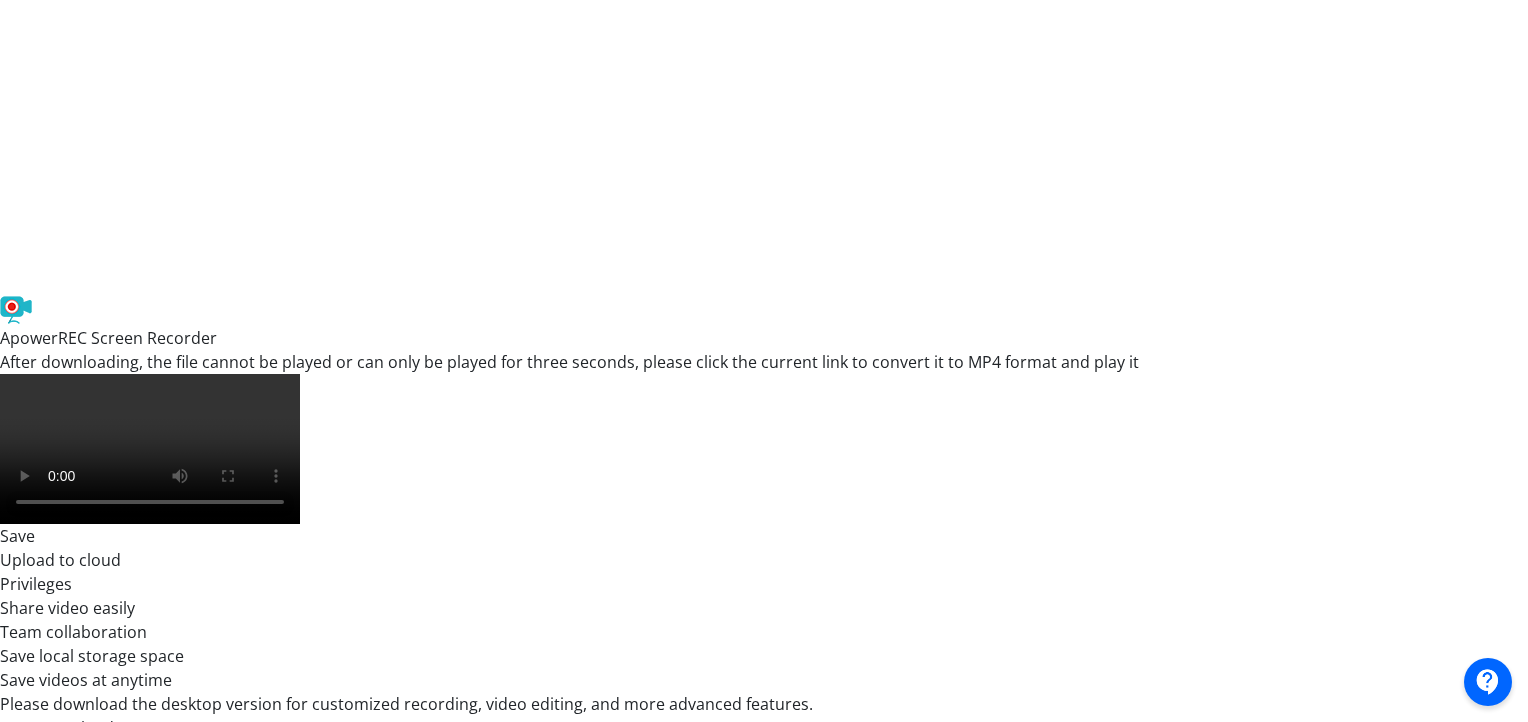 scroll, scrollTop: 499, scrollLeft: 0, axis: vertical 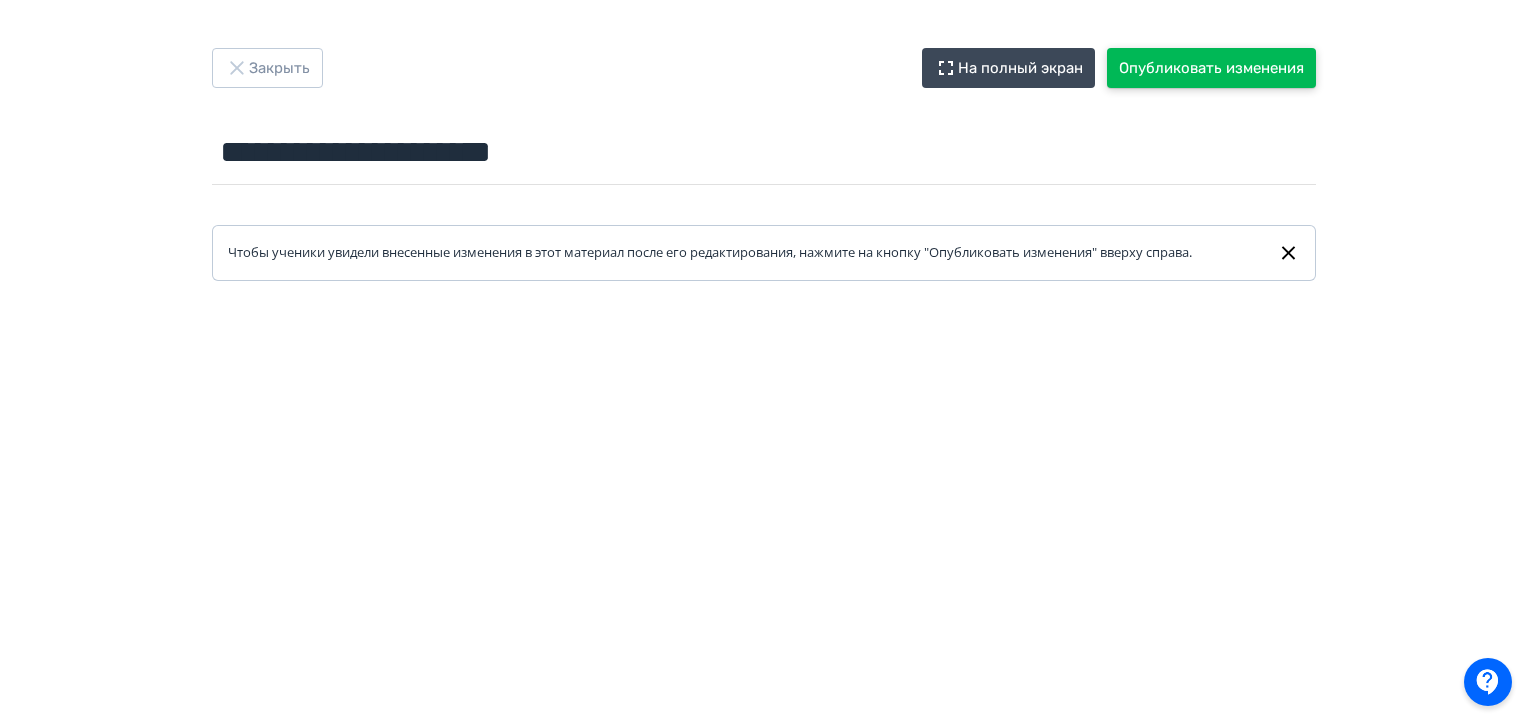 click on "Опубликовать изменения" at bounding box center [1211, 68] 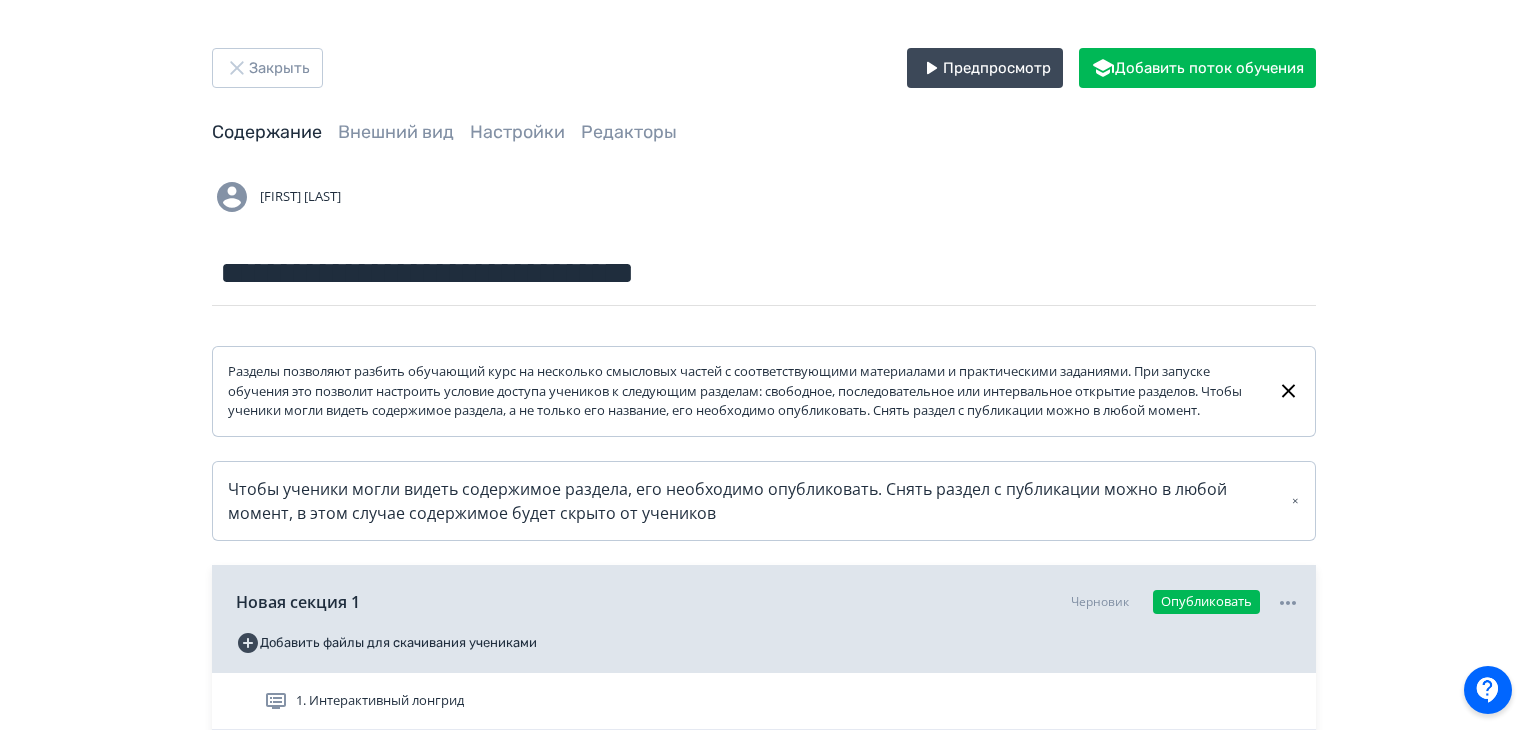 scroll, scrollTop: 237, scrollLeft: 0, axis: vertical 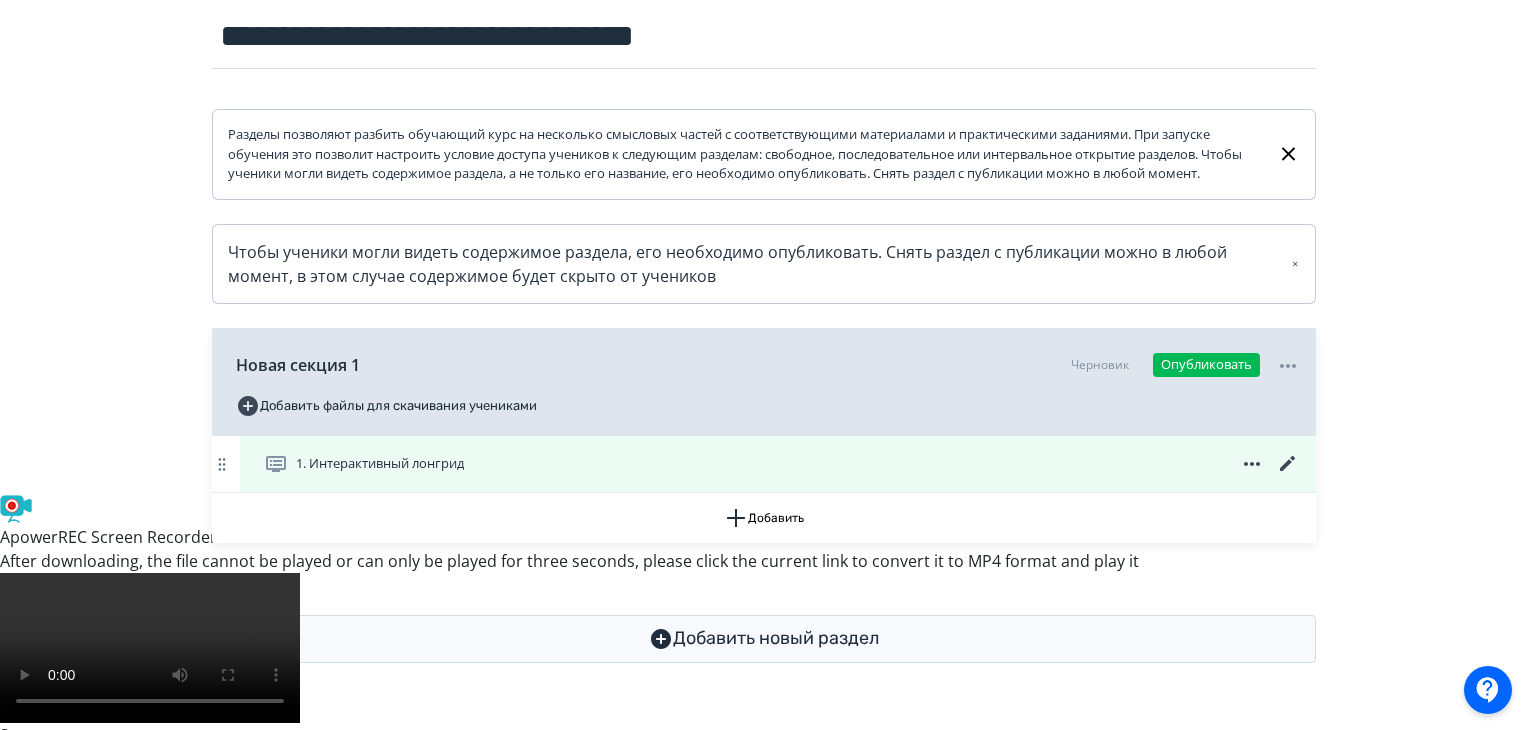 click 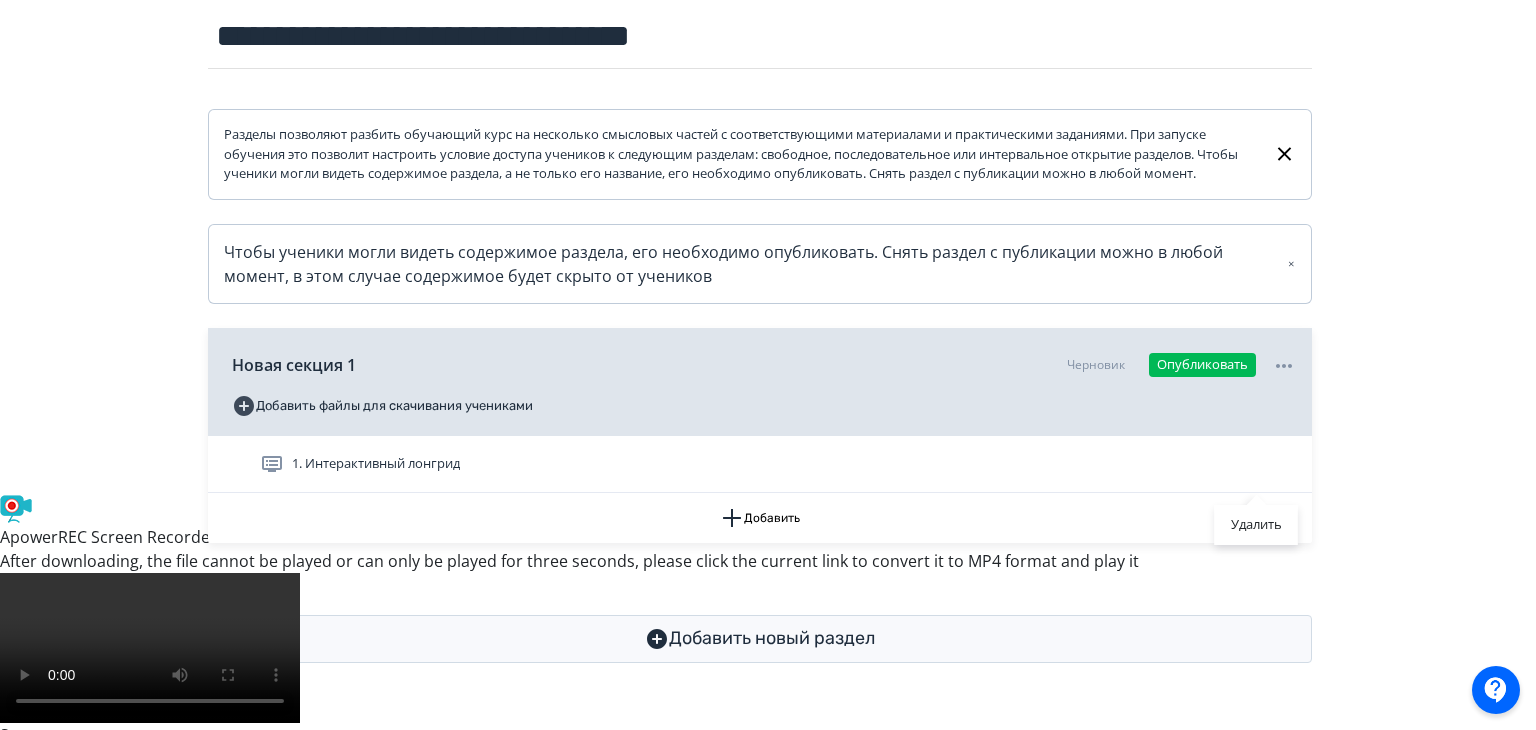 click on "Удалить" at bounding box center [768, 365] 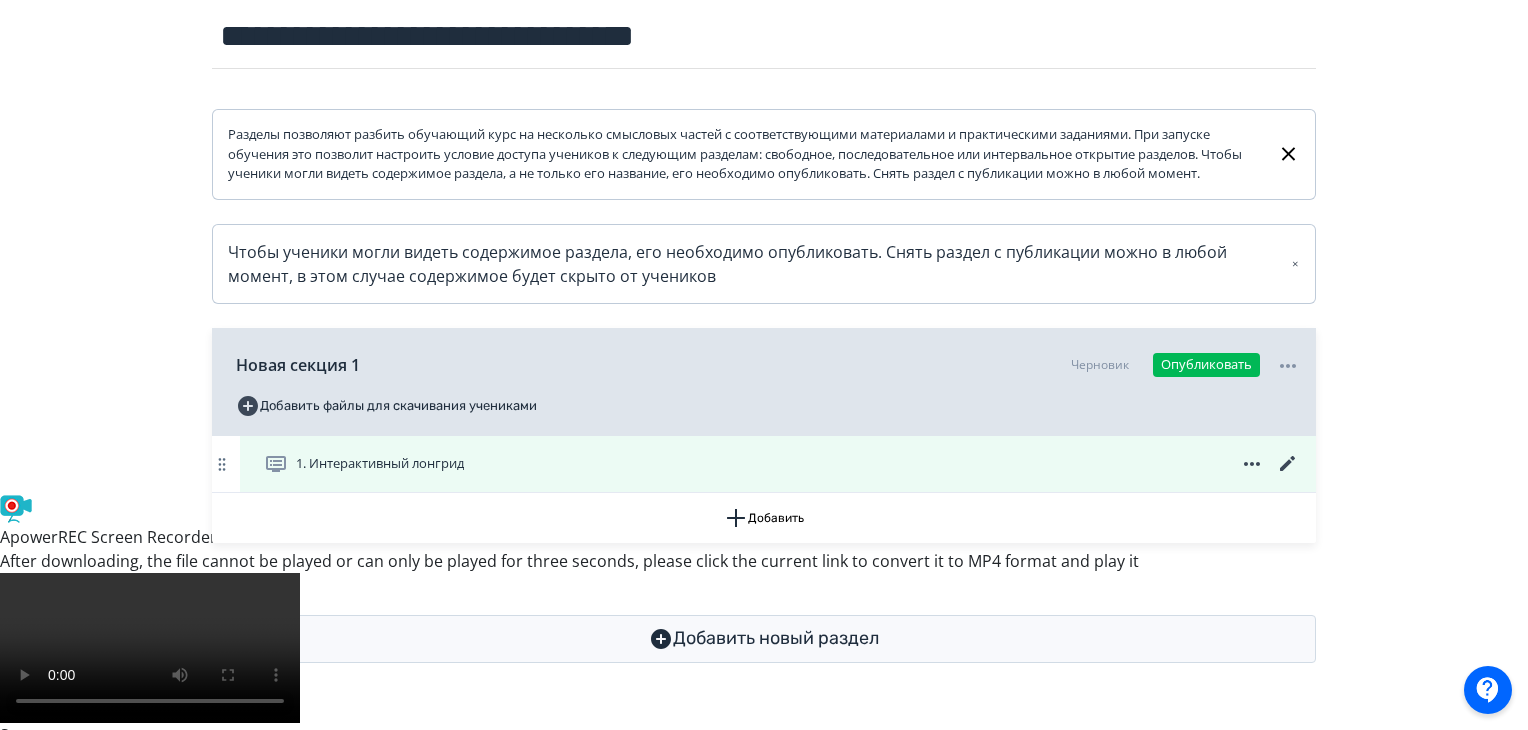 click 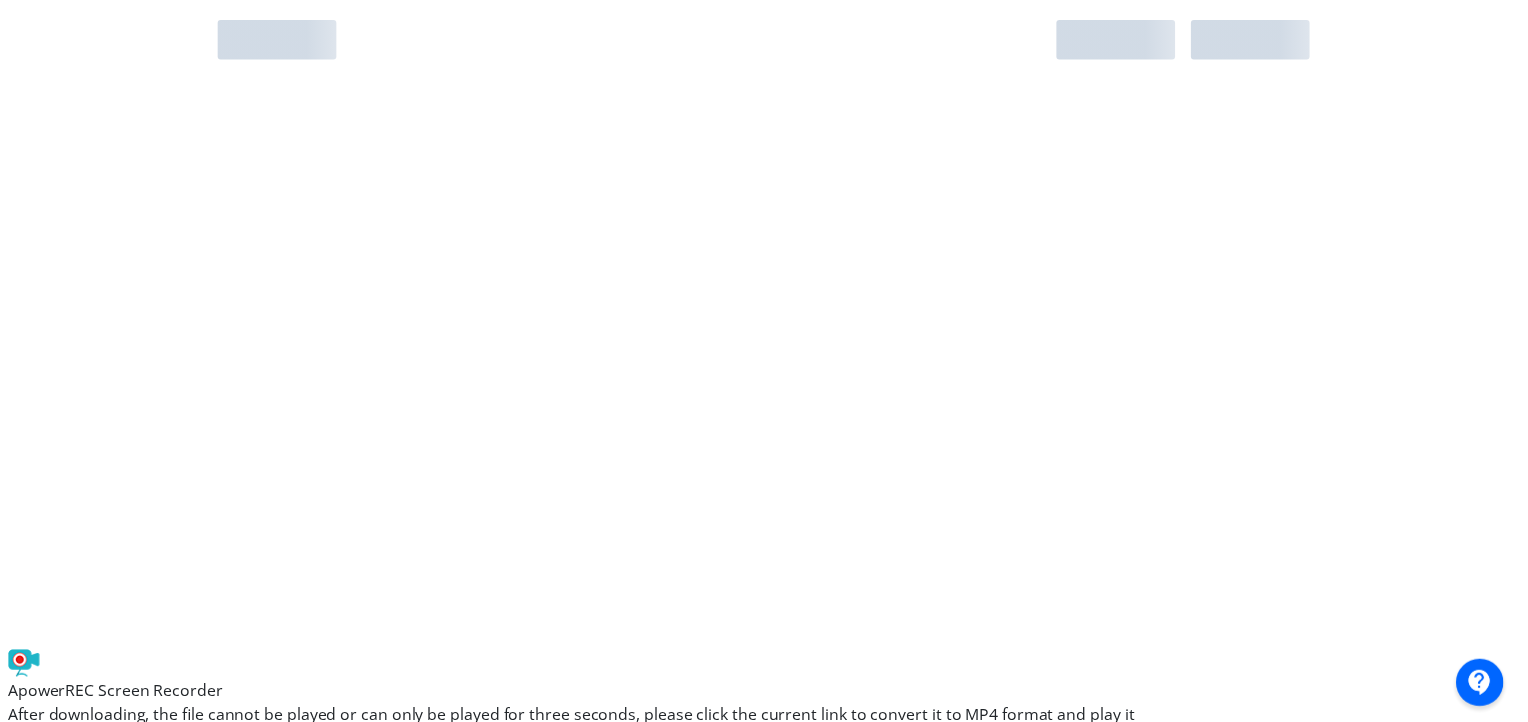 scroll, scrollTop: 0, scrollLeft: 0, axis: both 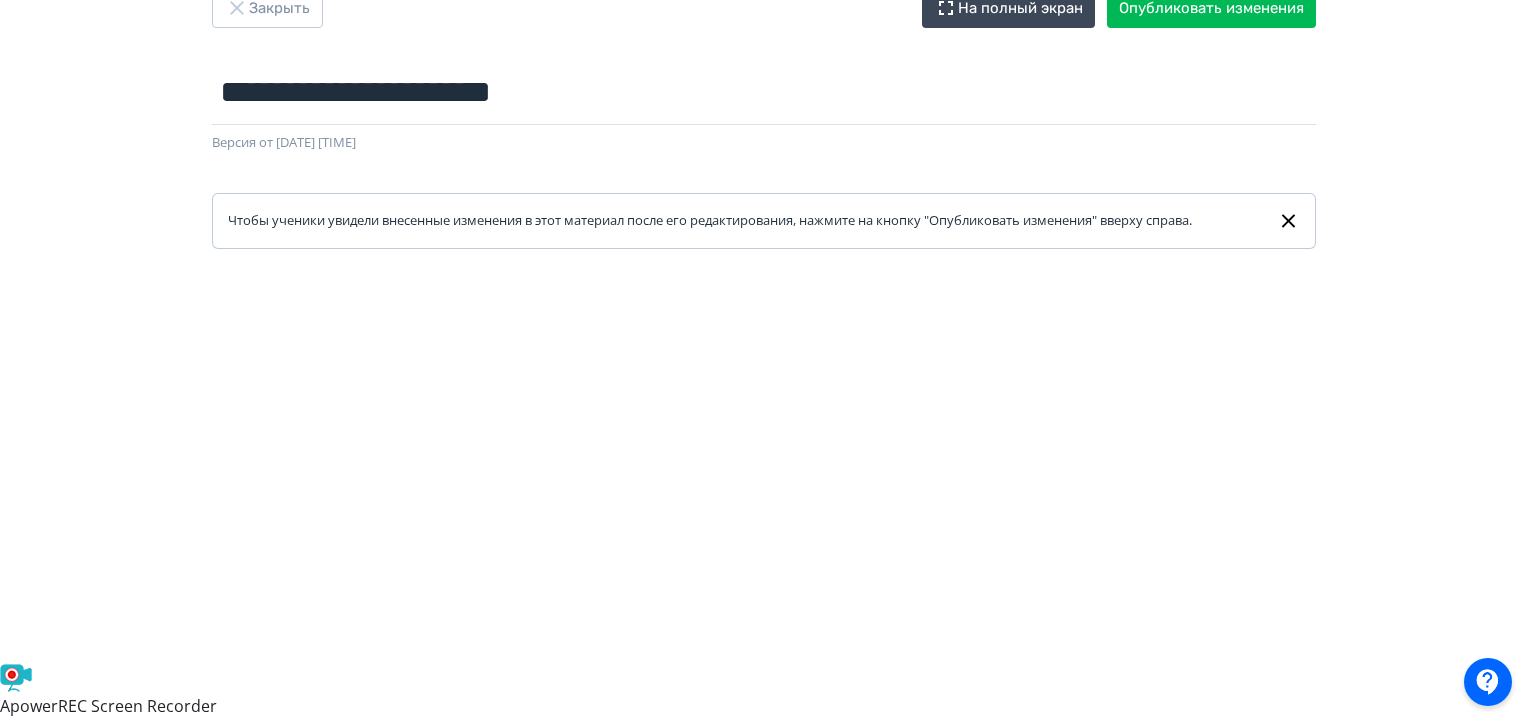 drag, startPoint x: 1524, startPoint y: 357, endPoint x: 1535, endPoint y: 585, distance: 228.2652 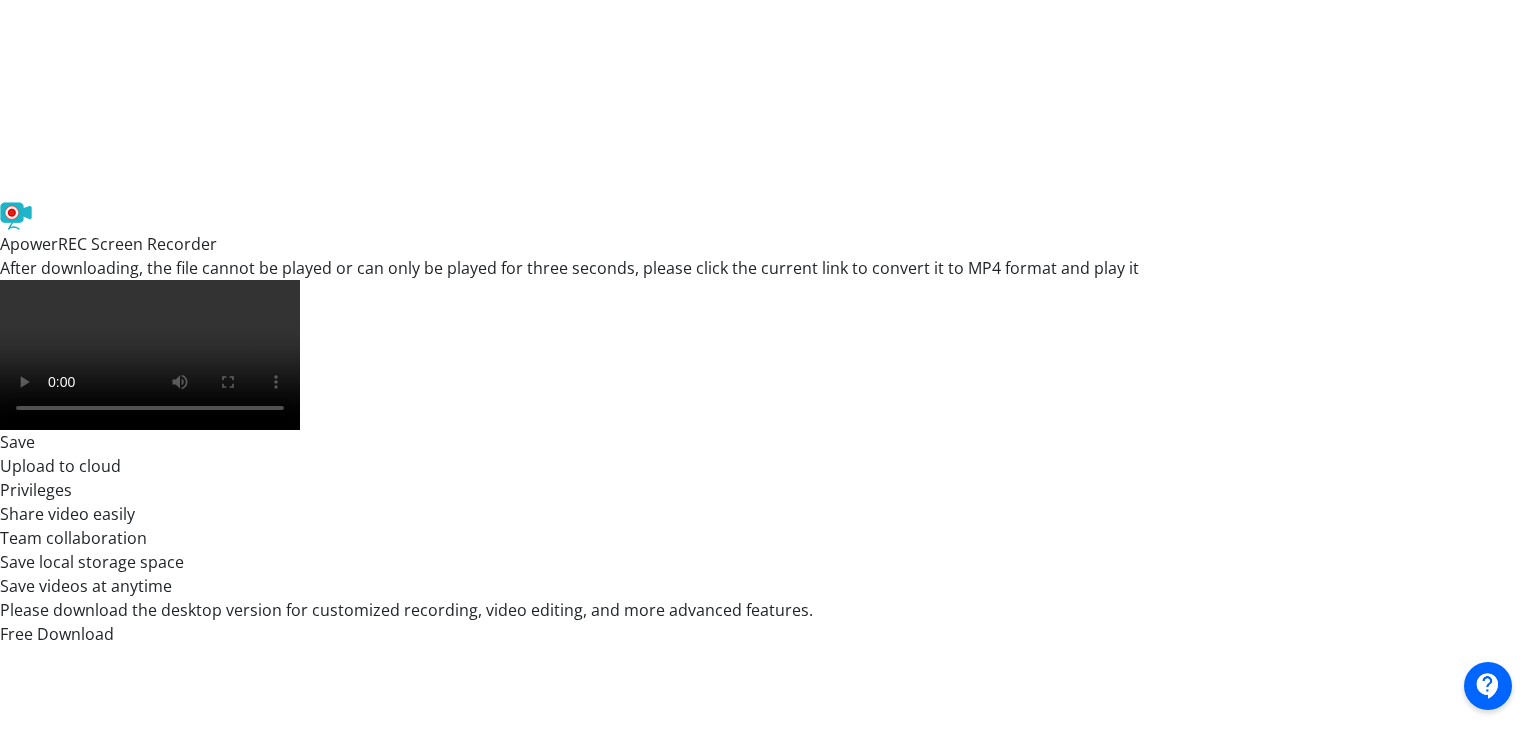 scroll, scrollTop: 0, scrollLeft: 0, axis: both 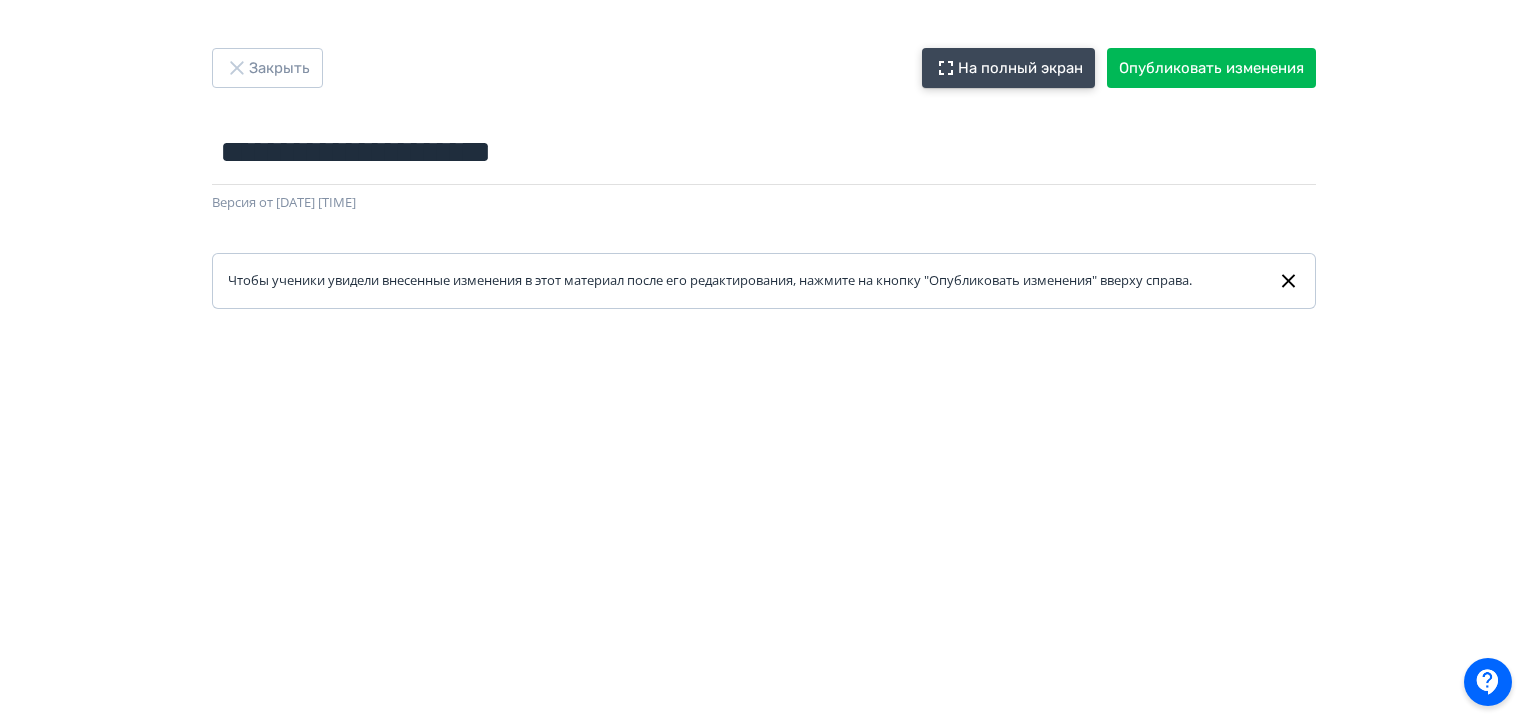 click on "На полный экран" at bounding box center (1008, 68) 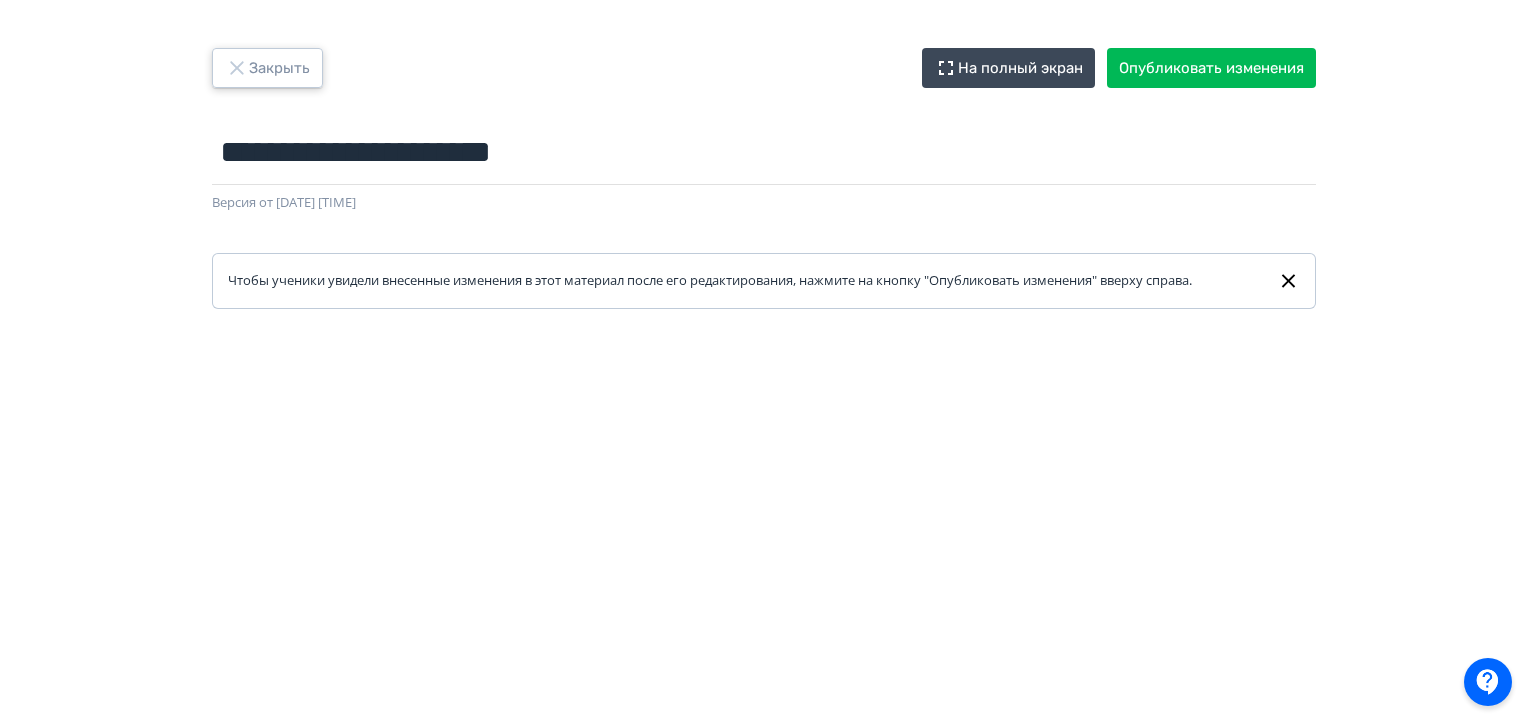 click on "Закрыть" at bounding box center (267, 68) 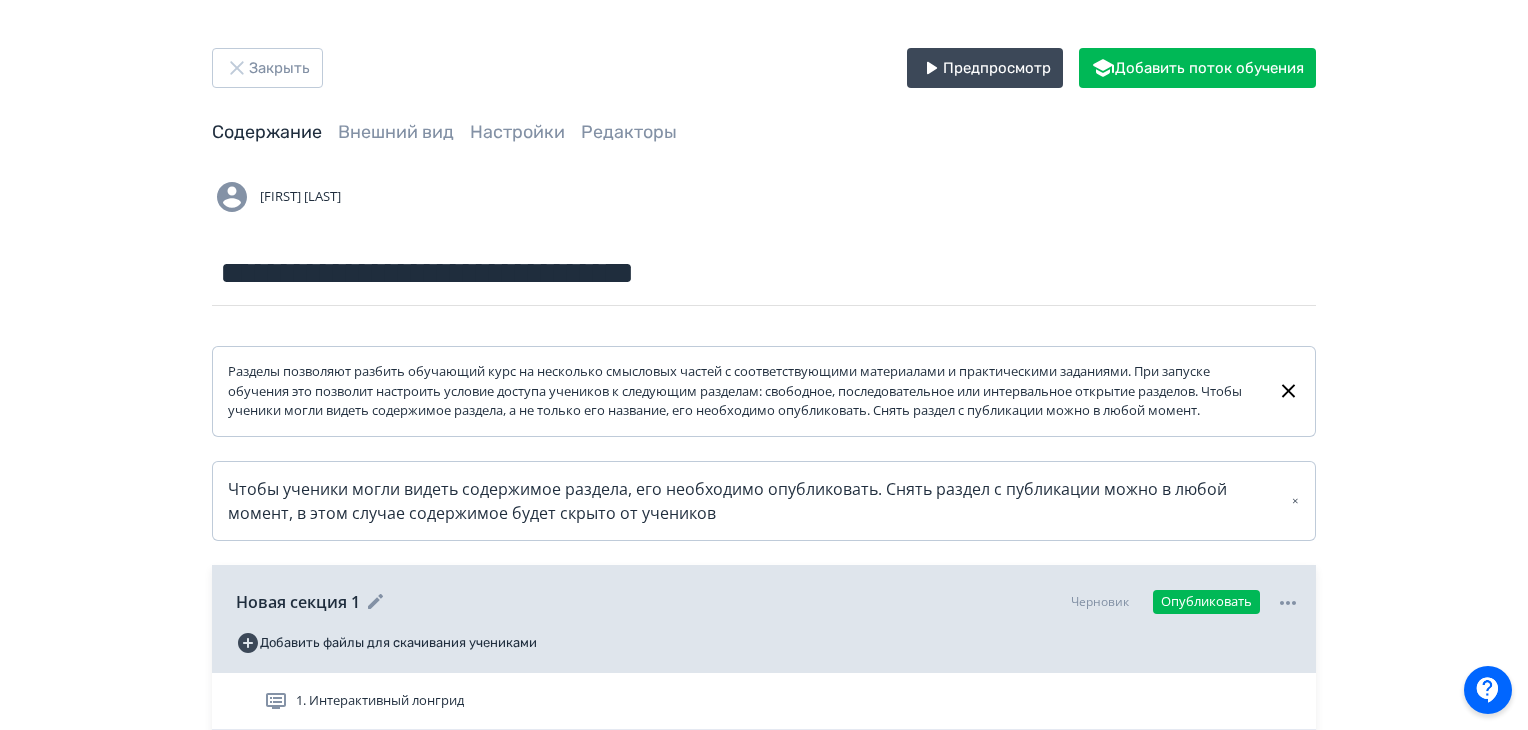 click 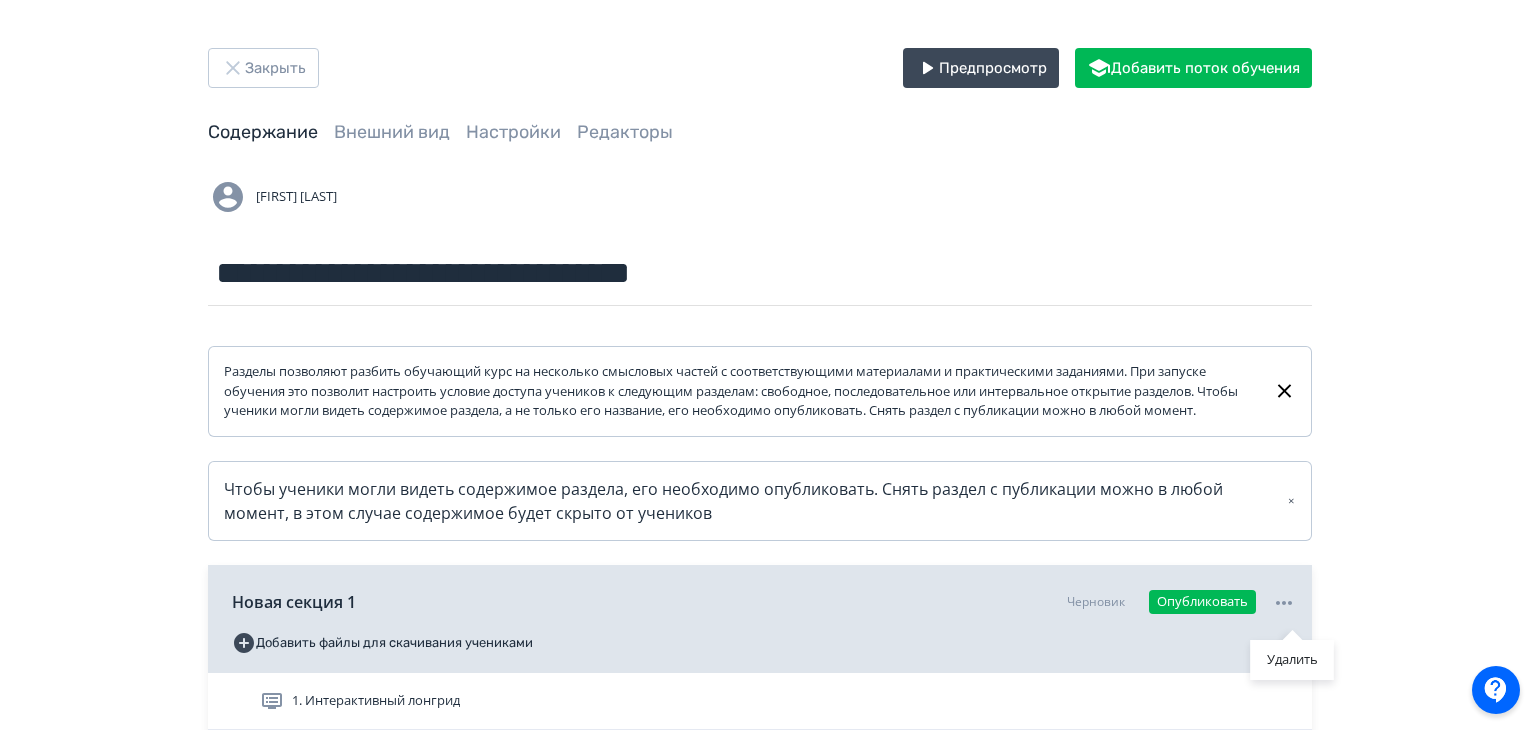 click on "Удалить" at bounding box center (768, 365) 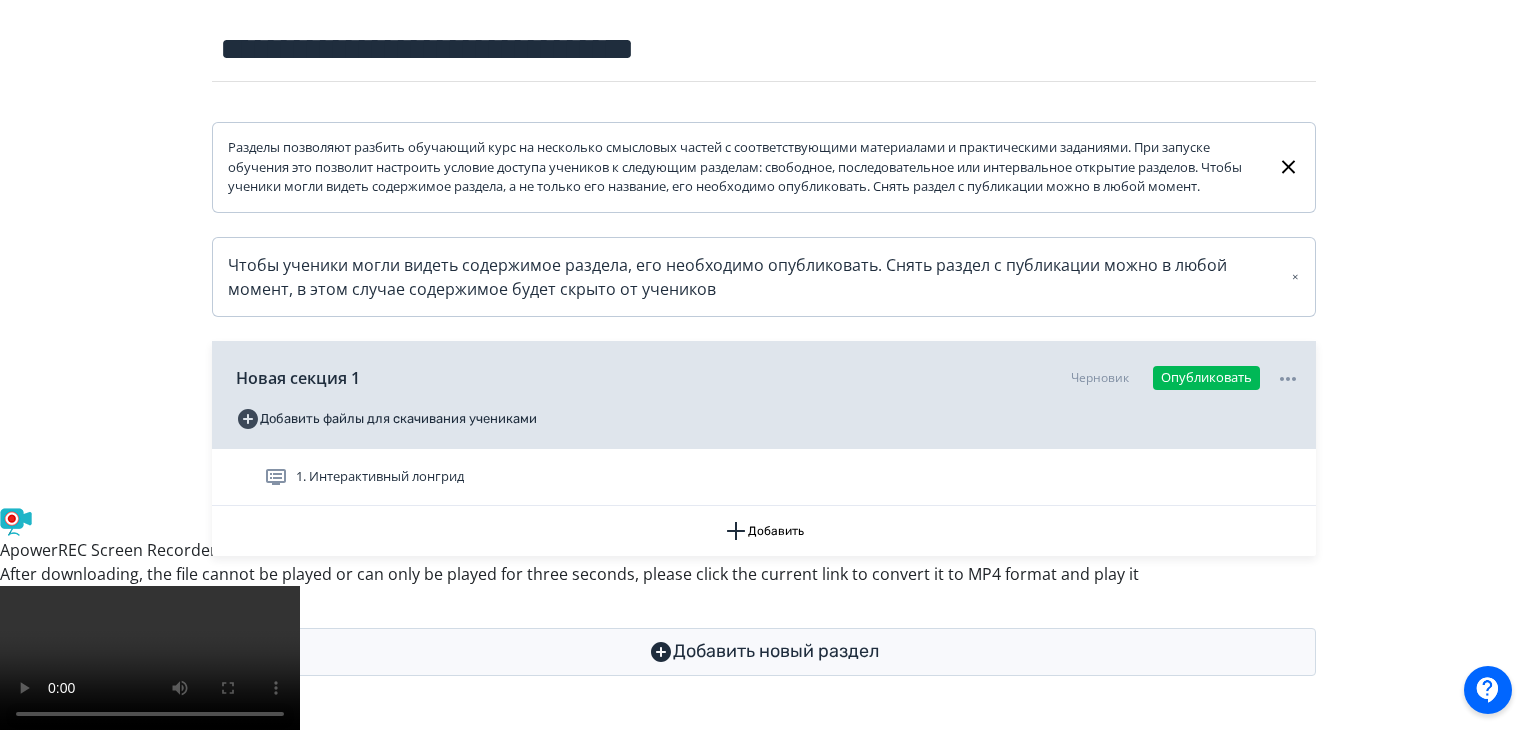 scroll, scrollTop: 237, scrollLeft: 0, axis: vertical 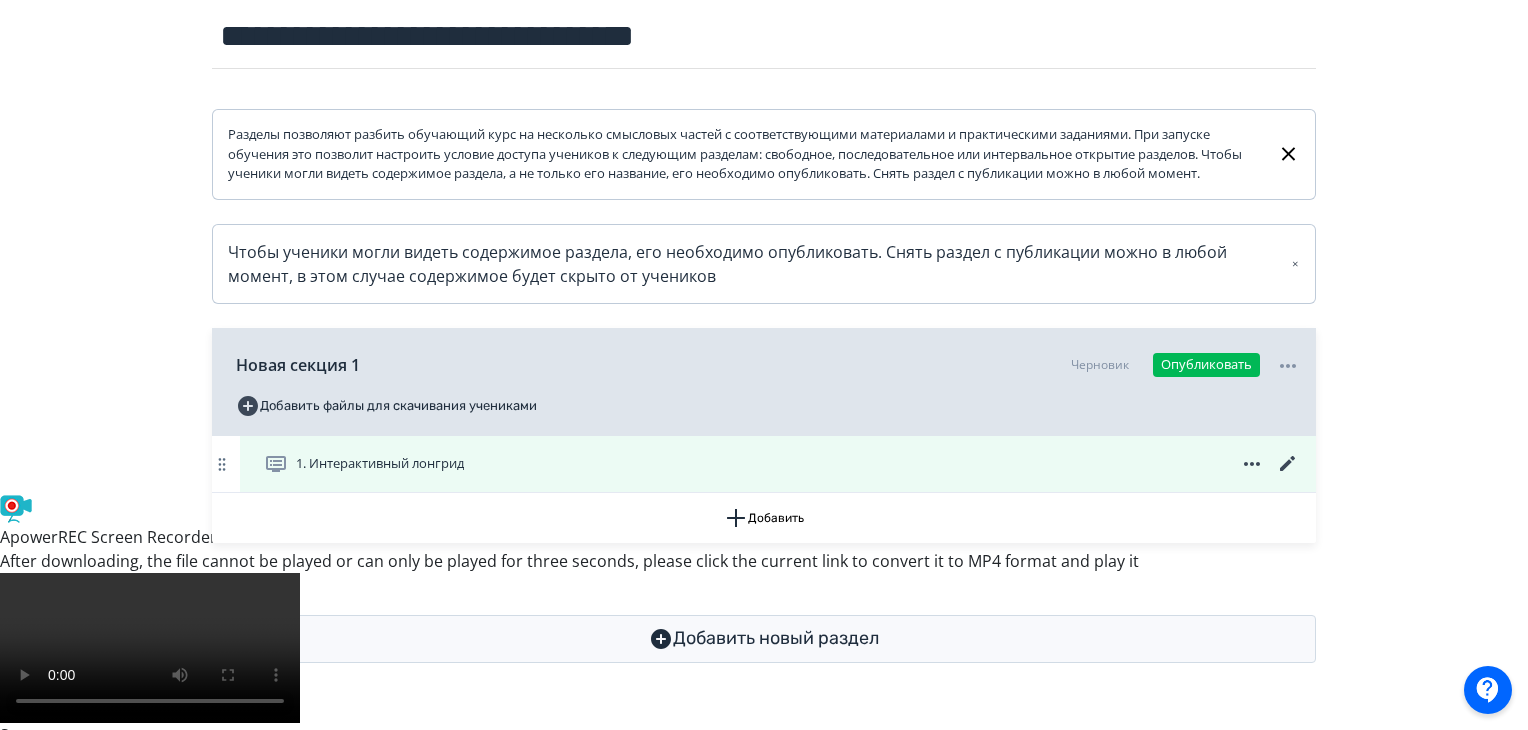 click on "1. Интерактивный лонгрид" at bounding box center (380, 464) 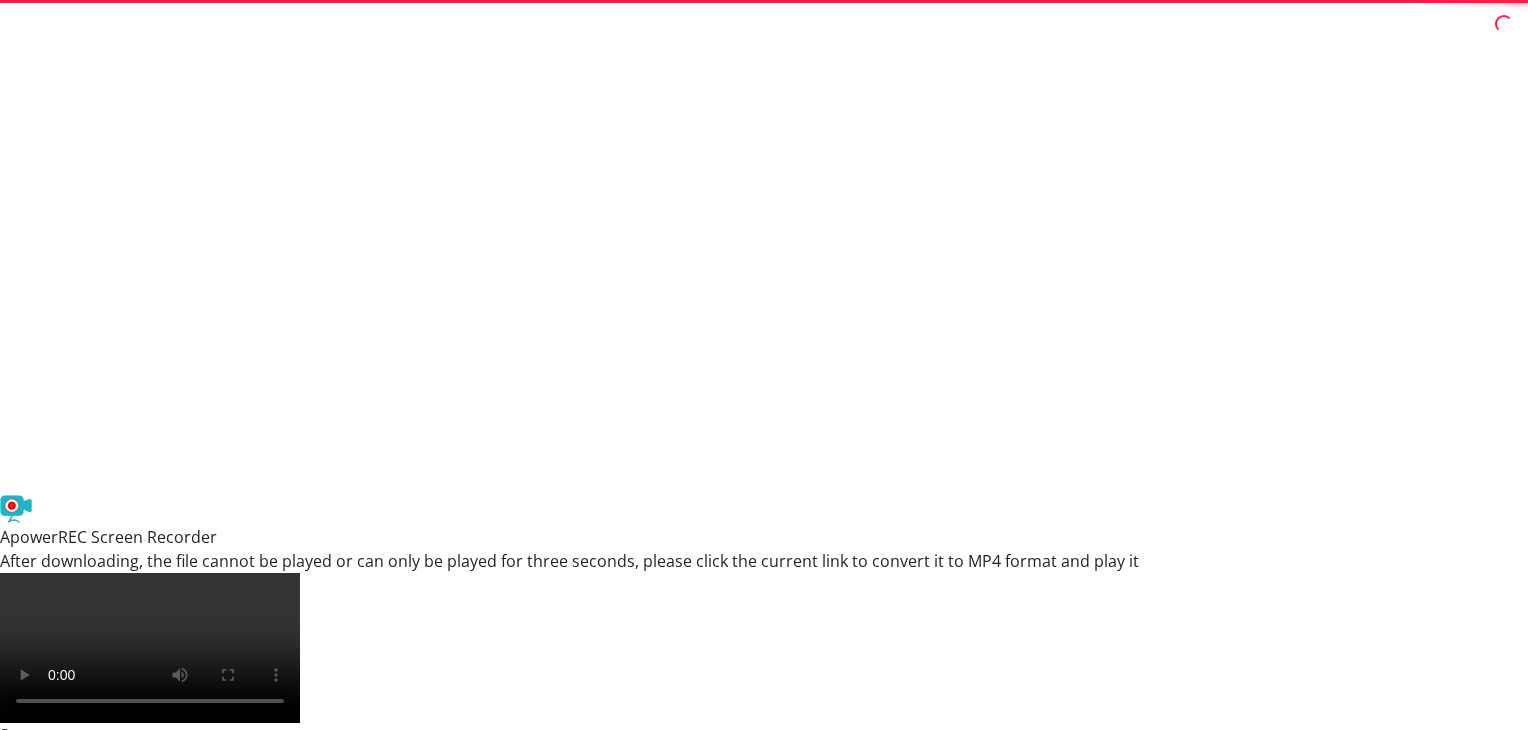 scroll, scrollTop: 0, scrollLeft: 0, axis: both 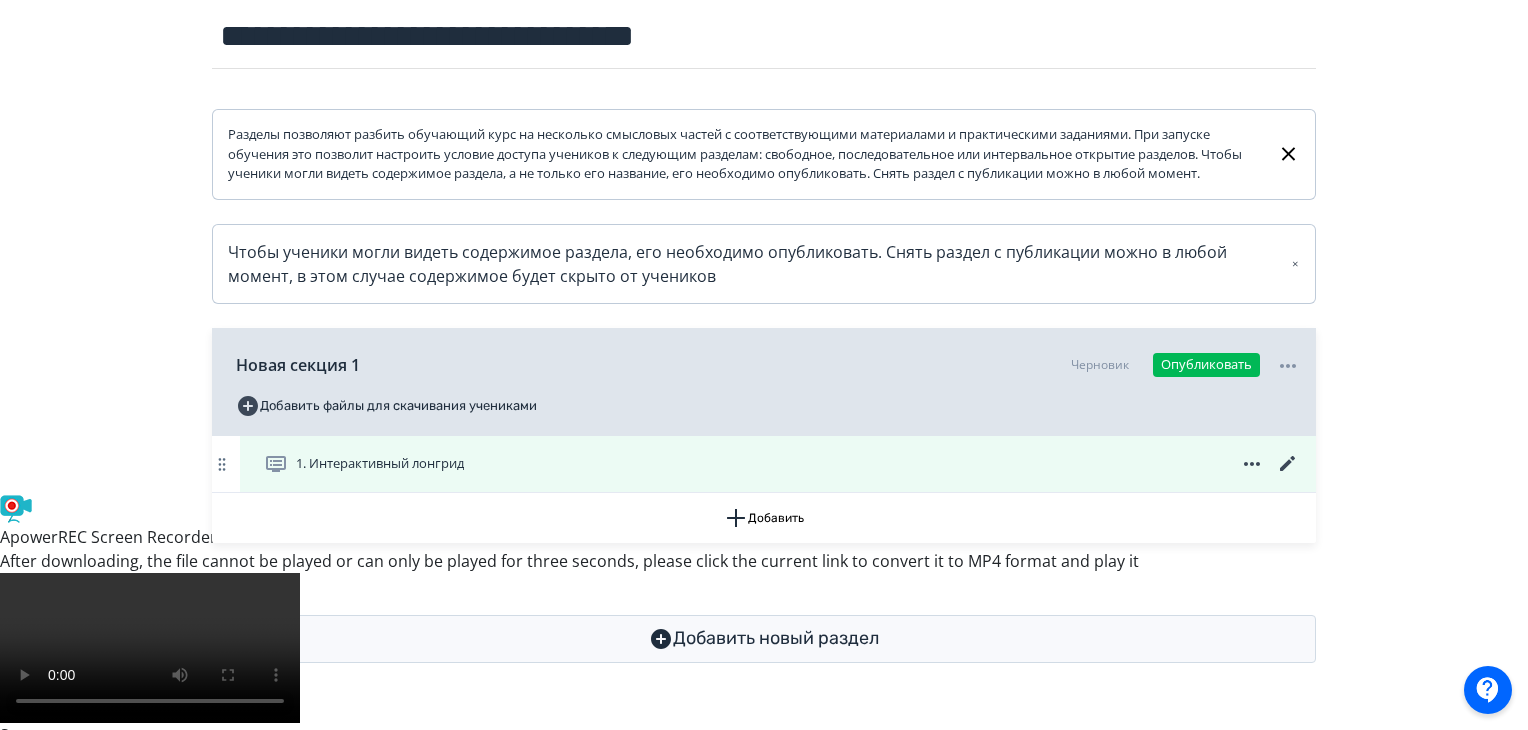 click 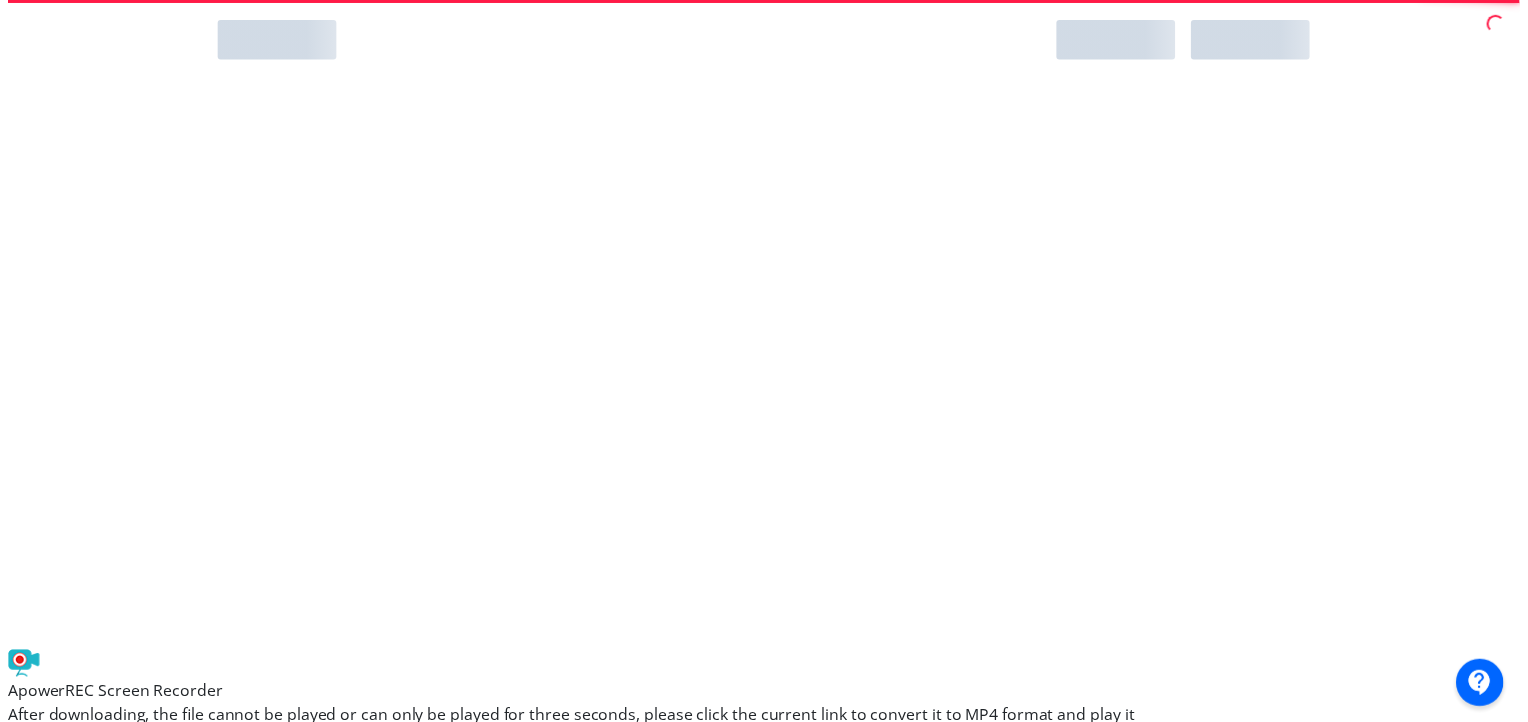 scroll, scrollTop: 0, scrollLeft: 0, axis: both 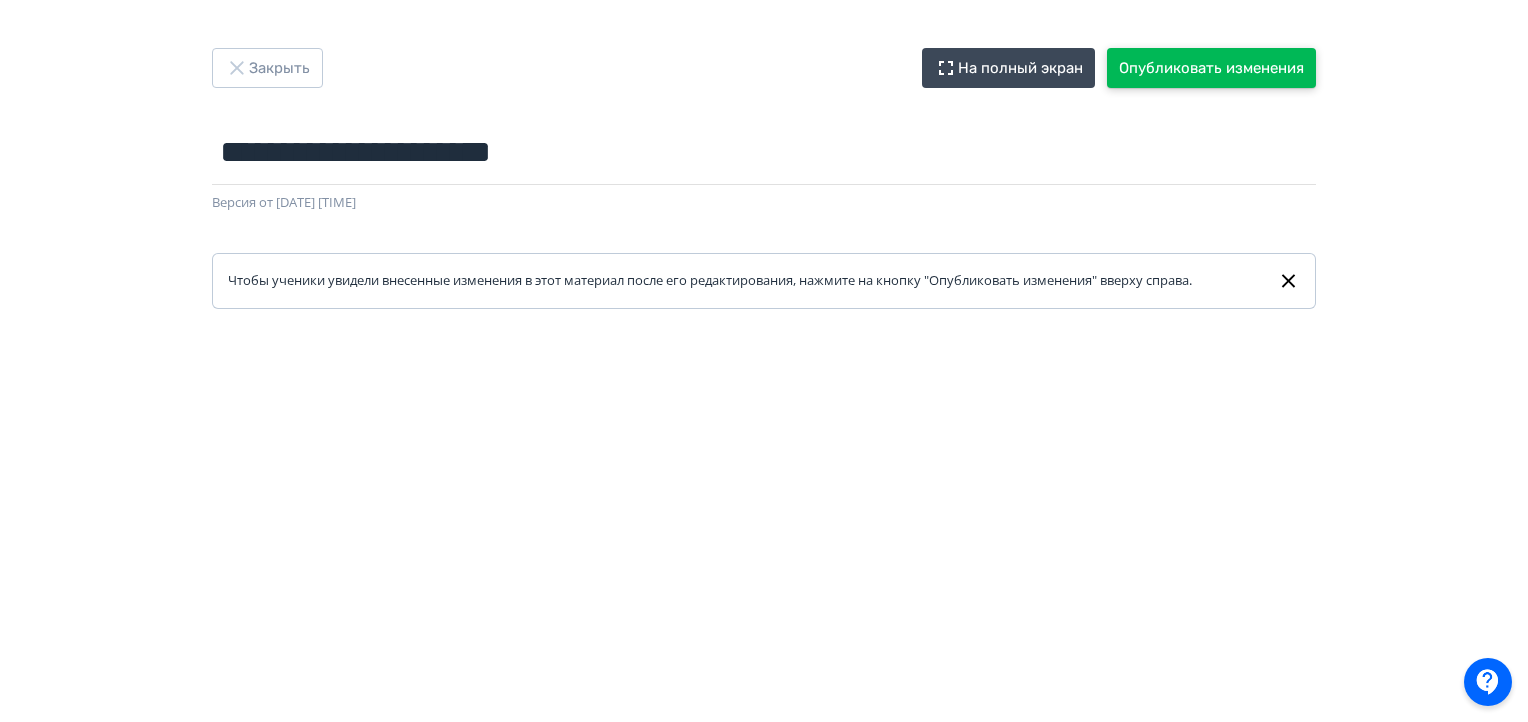 click on "Опубликовать изменения" at bounding box center (1211, 68) 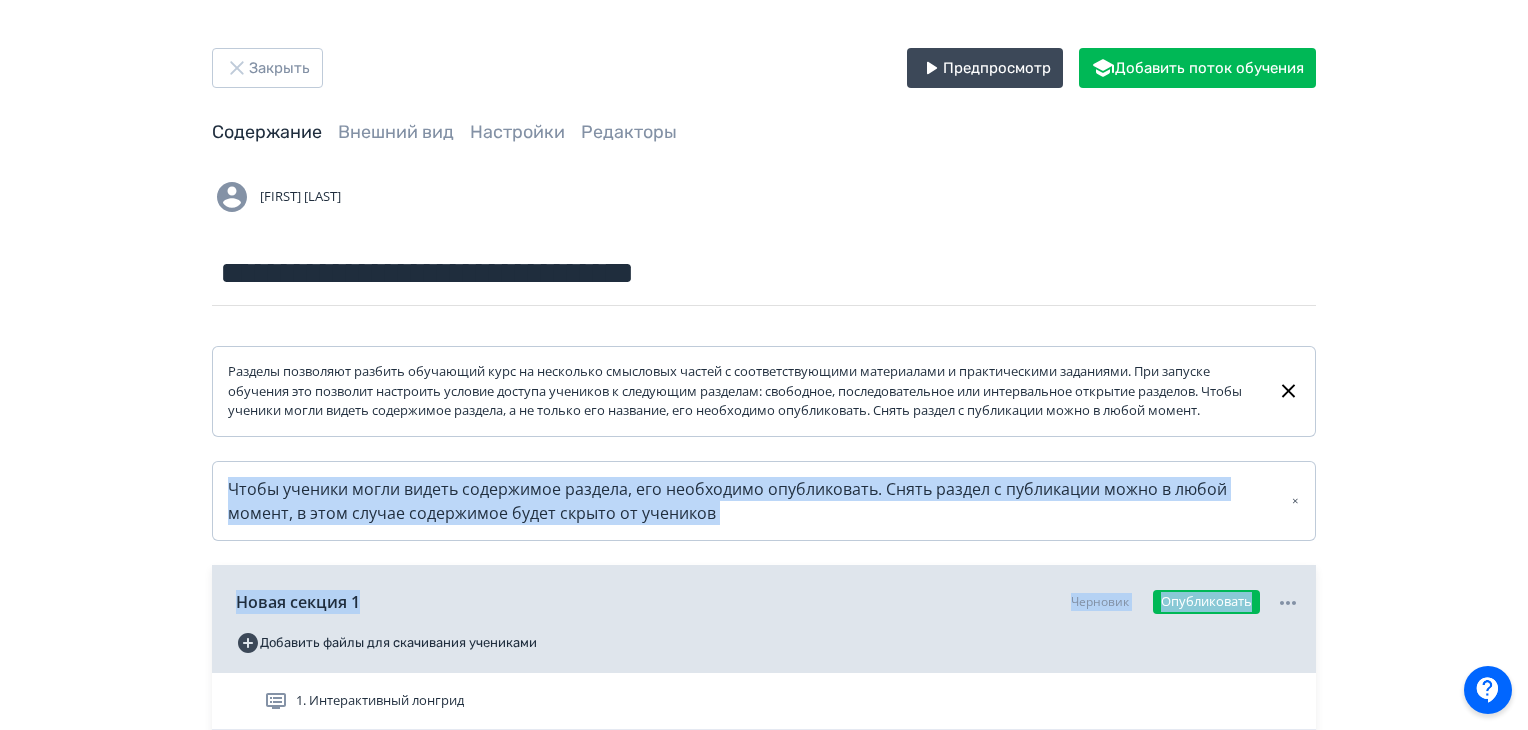 drag, startPoint x: 1527, startPoint y: 394, endPoint x: 1535, endPoint y: 577, distance: 183.17477 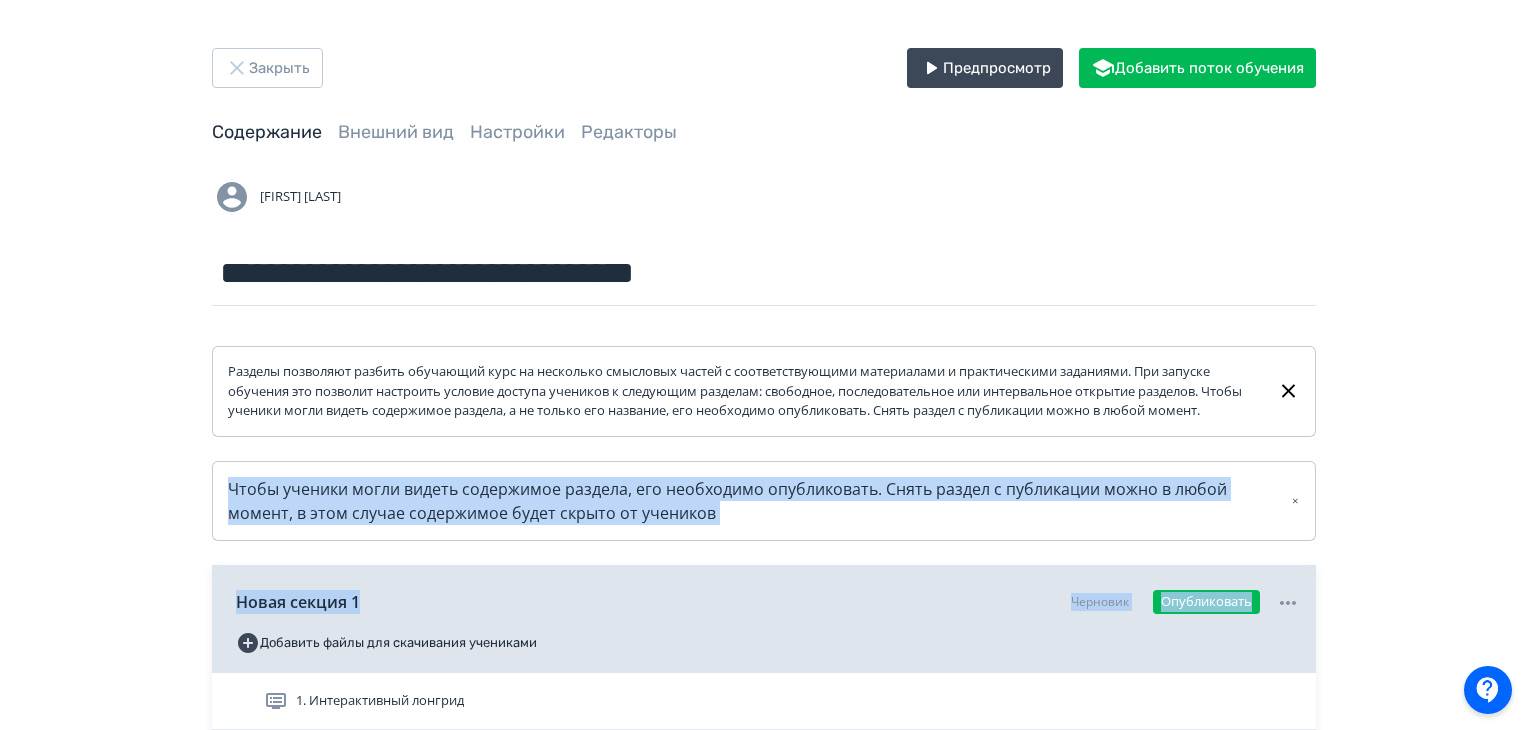click on "**********" at bounding box center (764, 474) 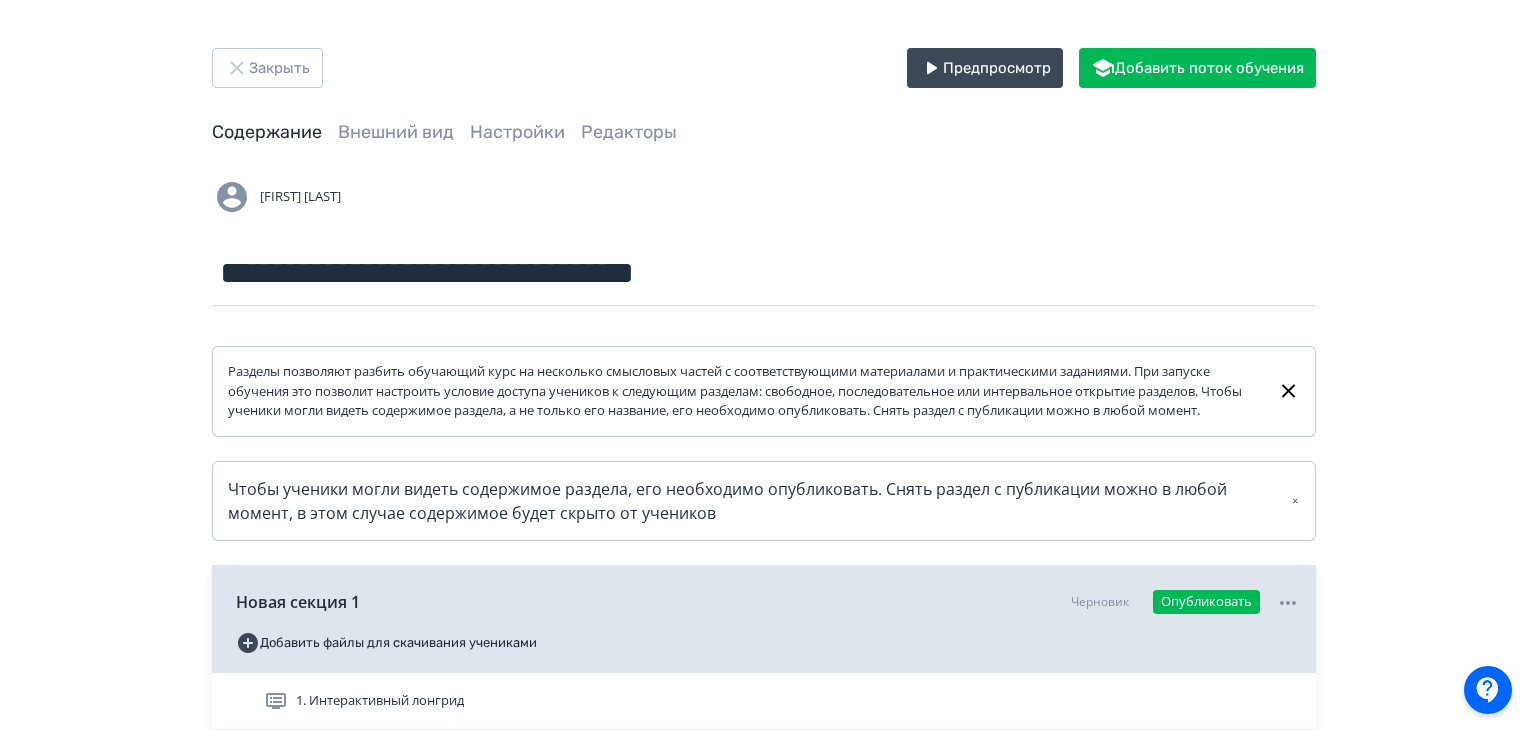 scroll, scrollTop: 237, scrollLeft: 0, axis: vertical 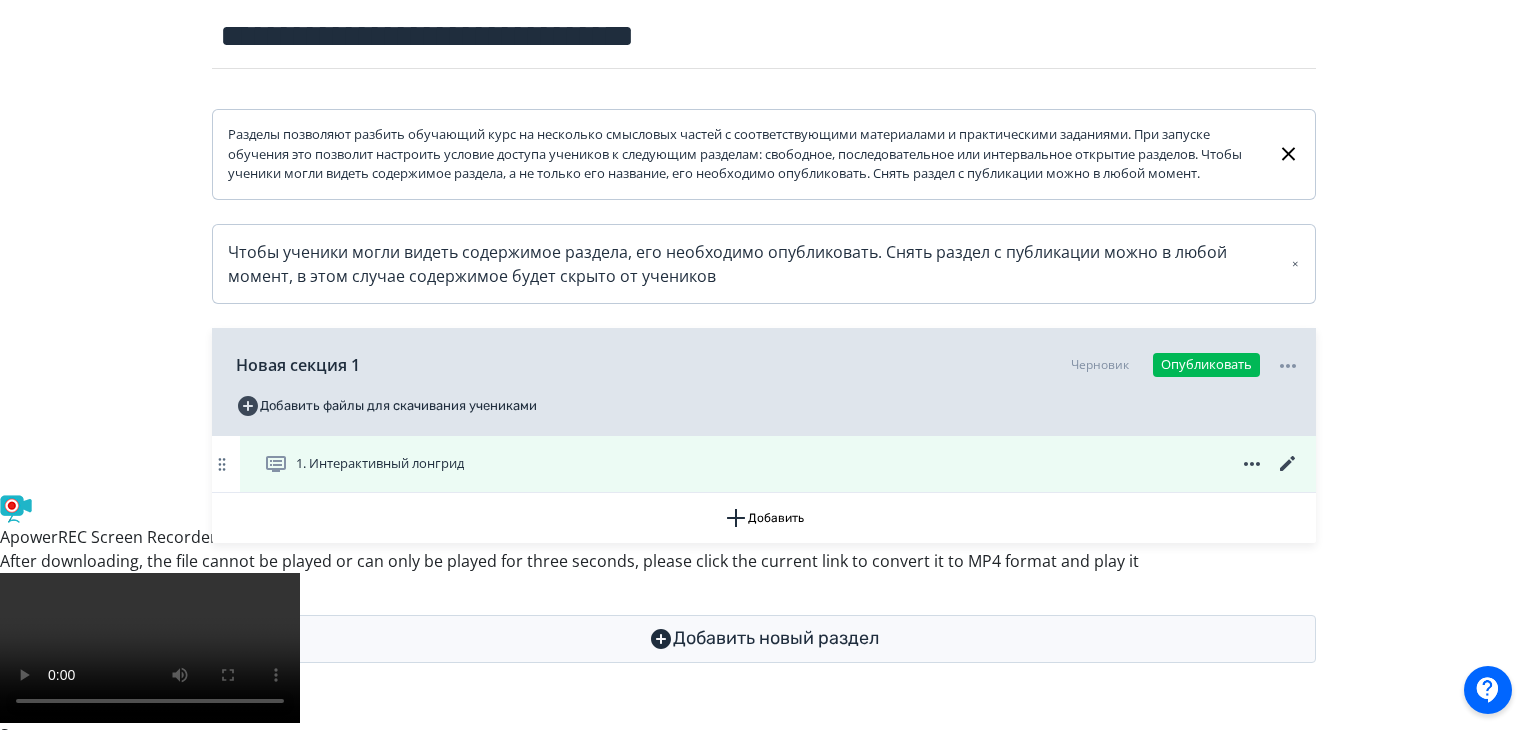click on "1. Интерактивный лонгрид" at bounding box center [782, 464] 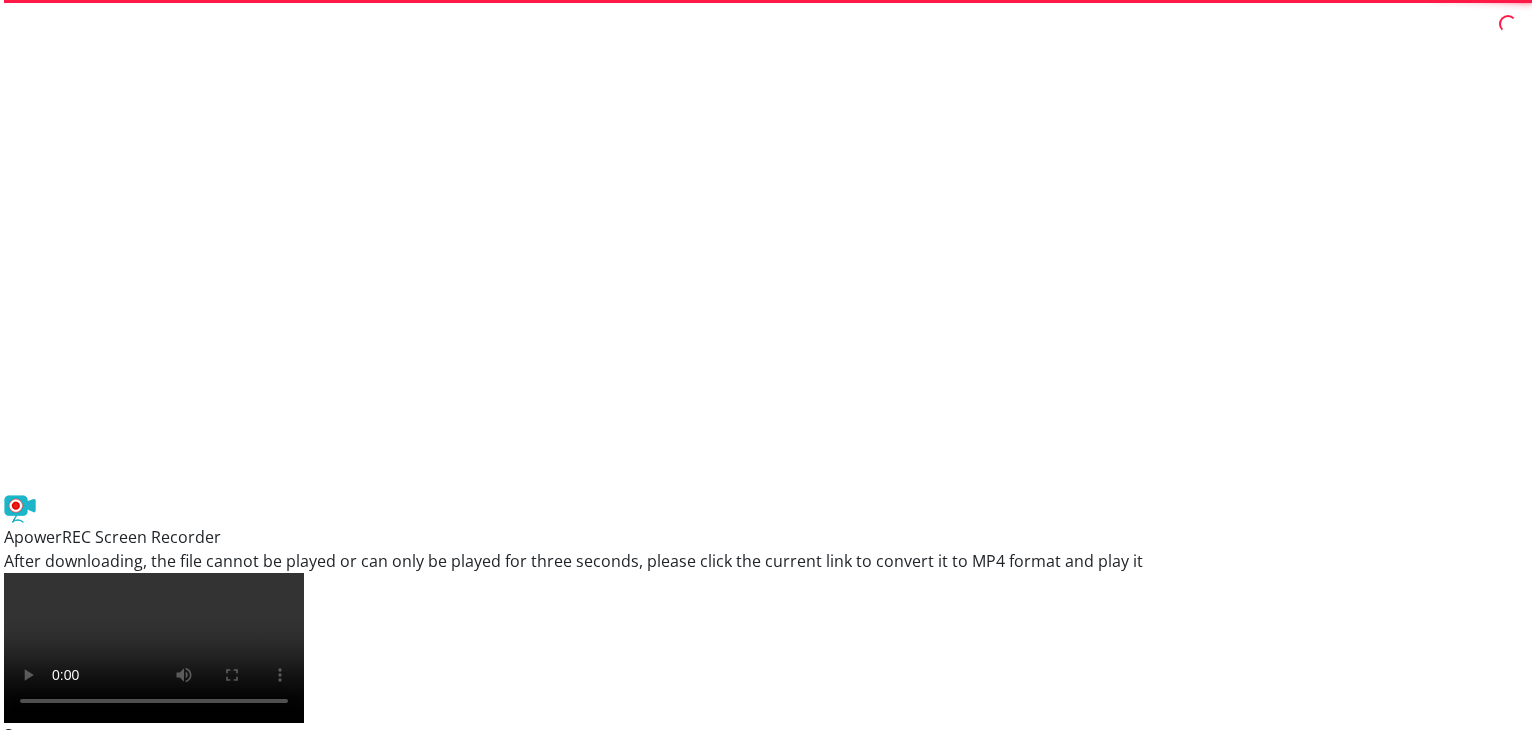 scroll, scrollTop: 0, scrollLeft: 0, axis: both 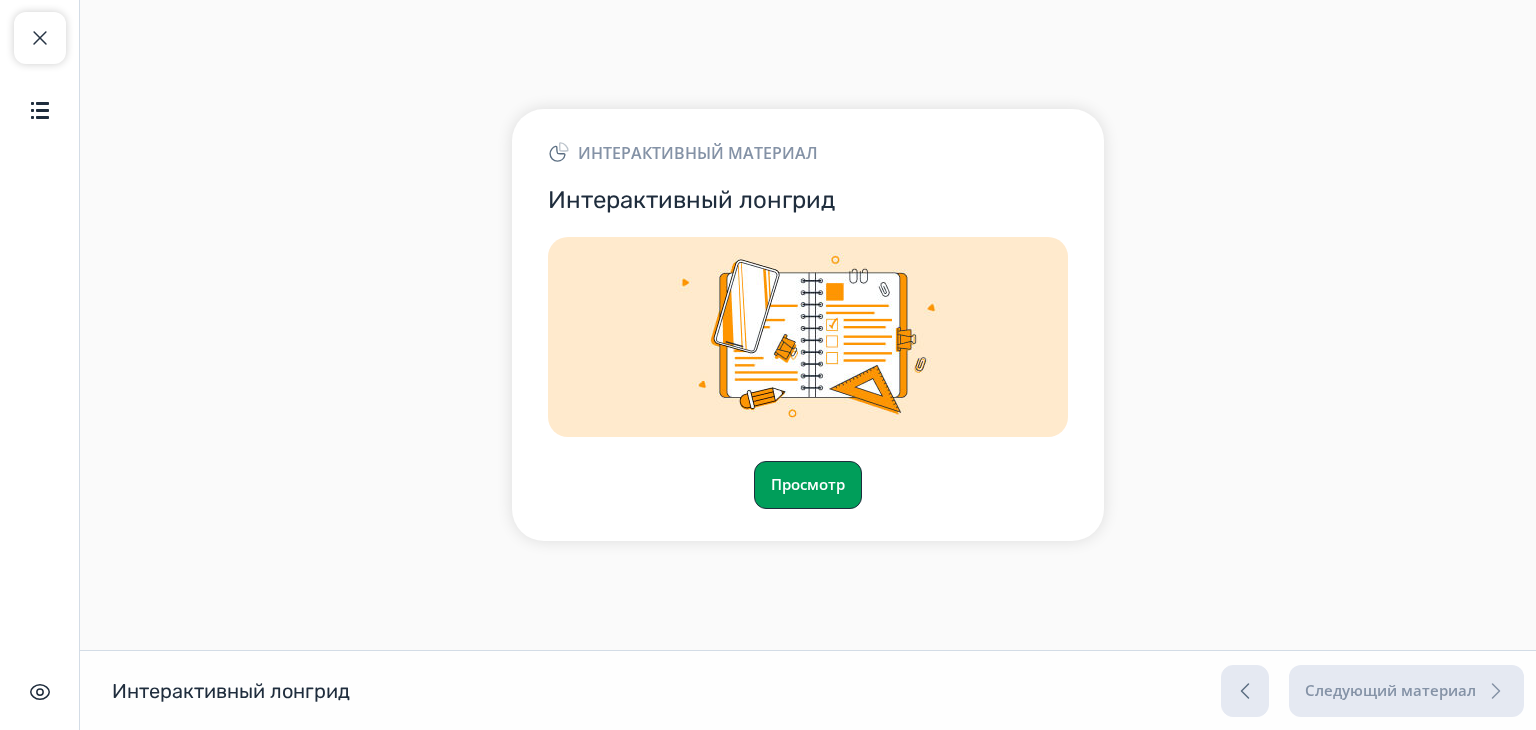 click on "Просмотр" at bounding box center (808, 485) 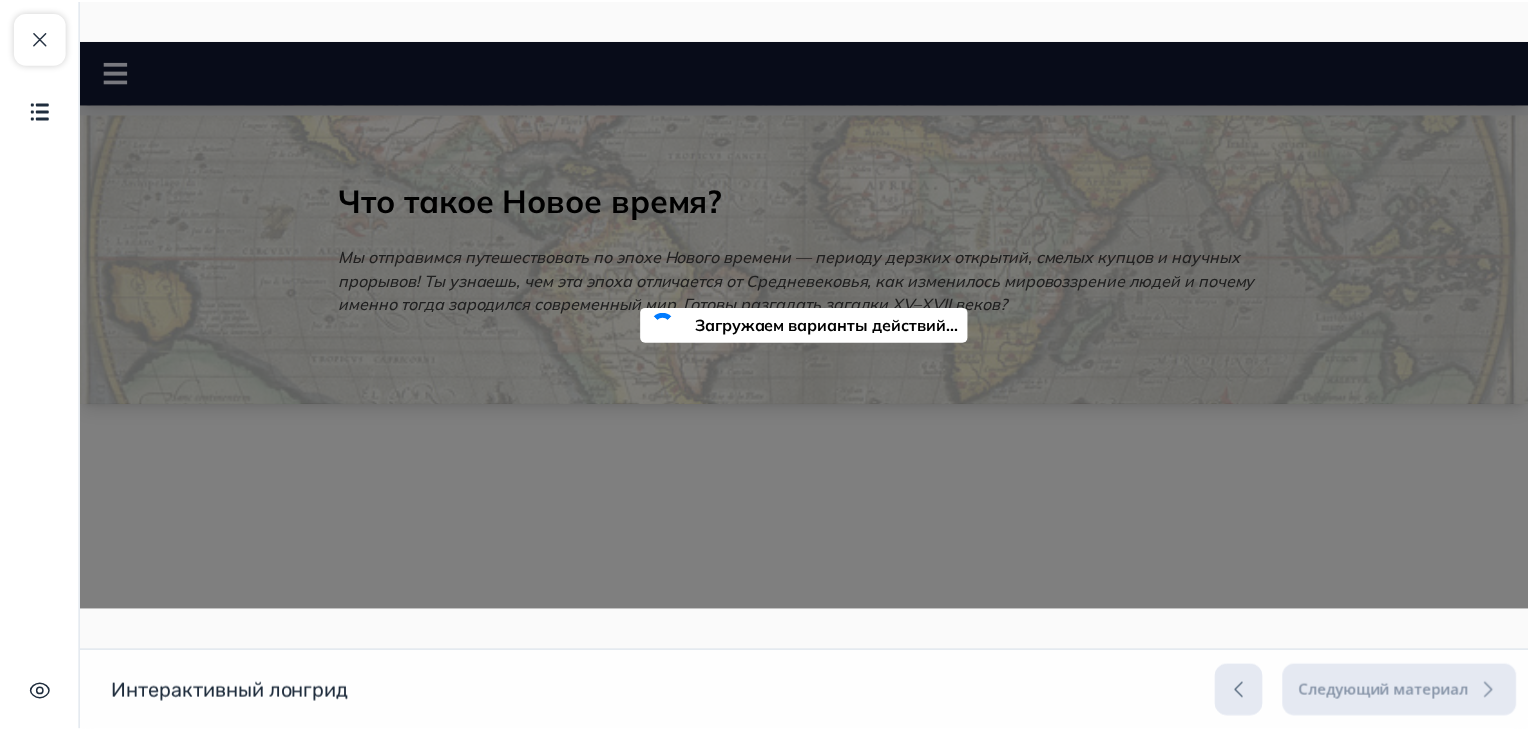 scroll, scrollTop: 0, scrollLeft: 0, axis: both 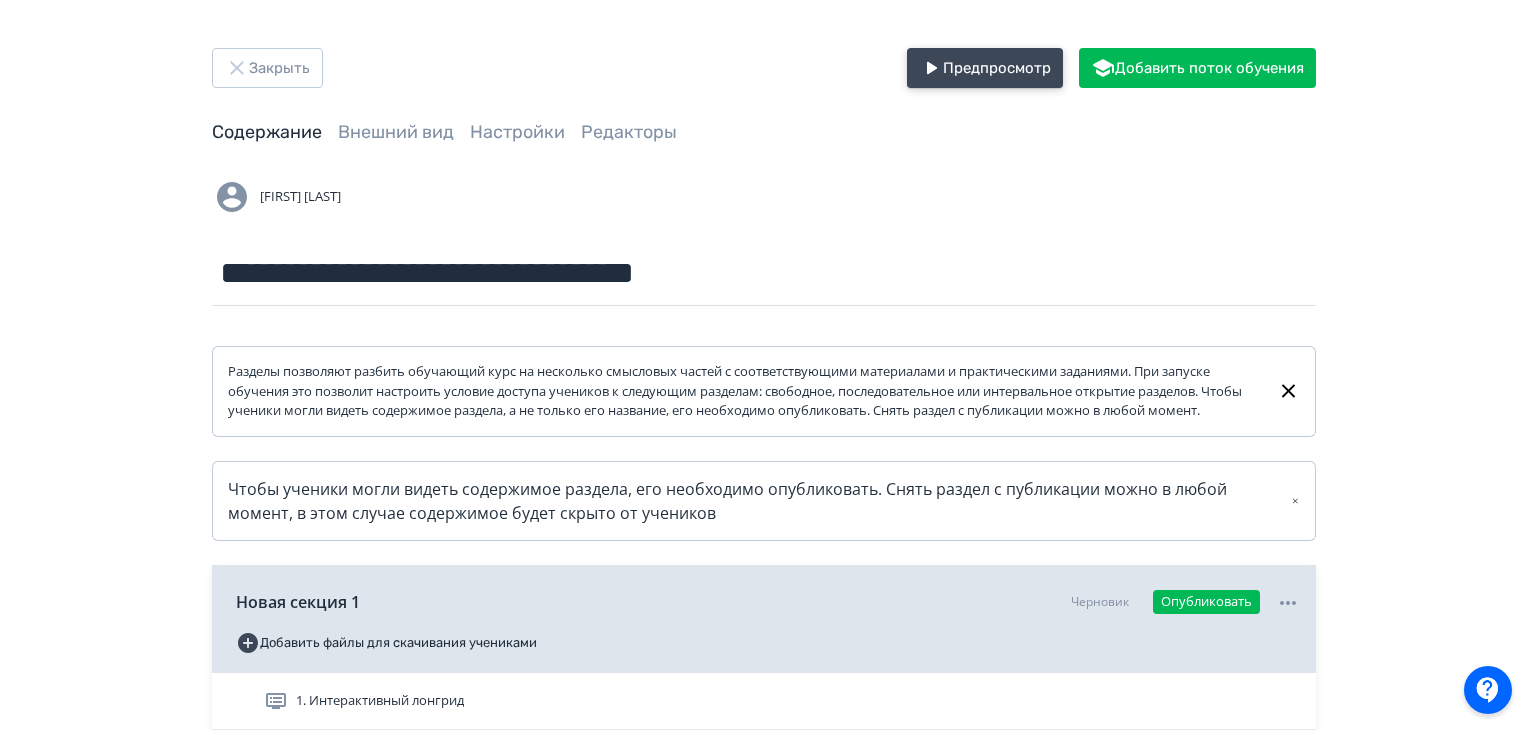click on "Предпросмотр" at bounding box center (985, 68) 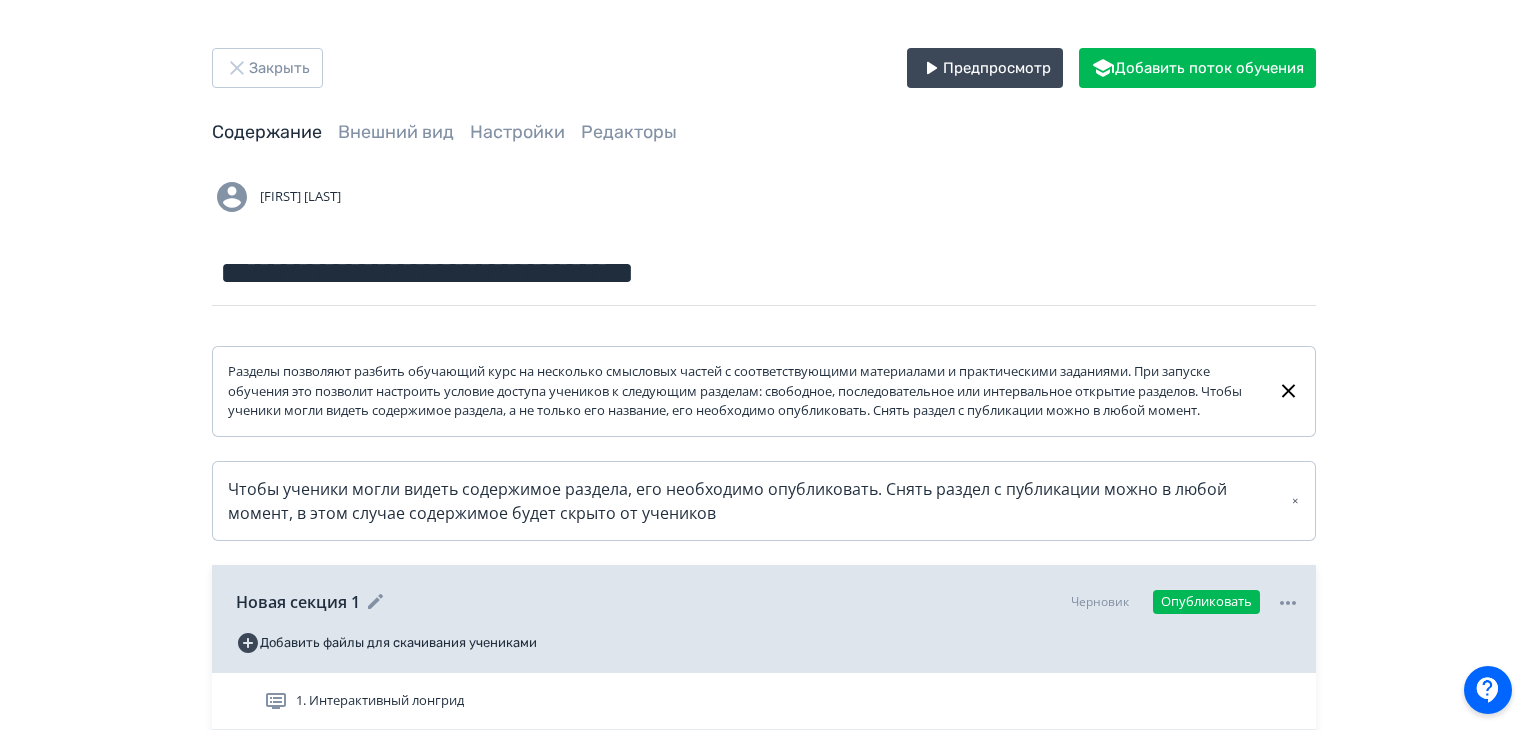 click 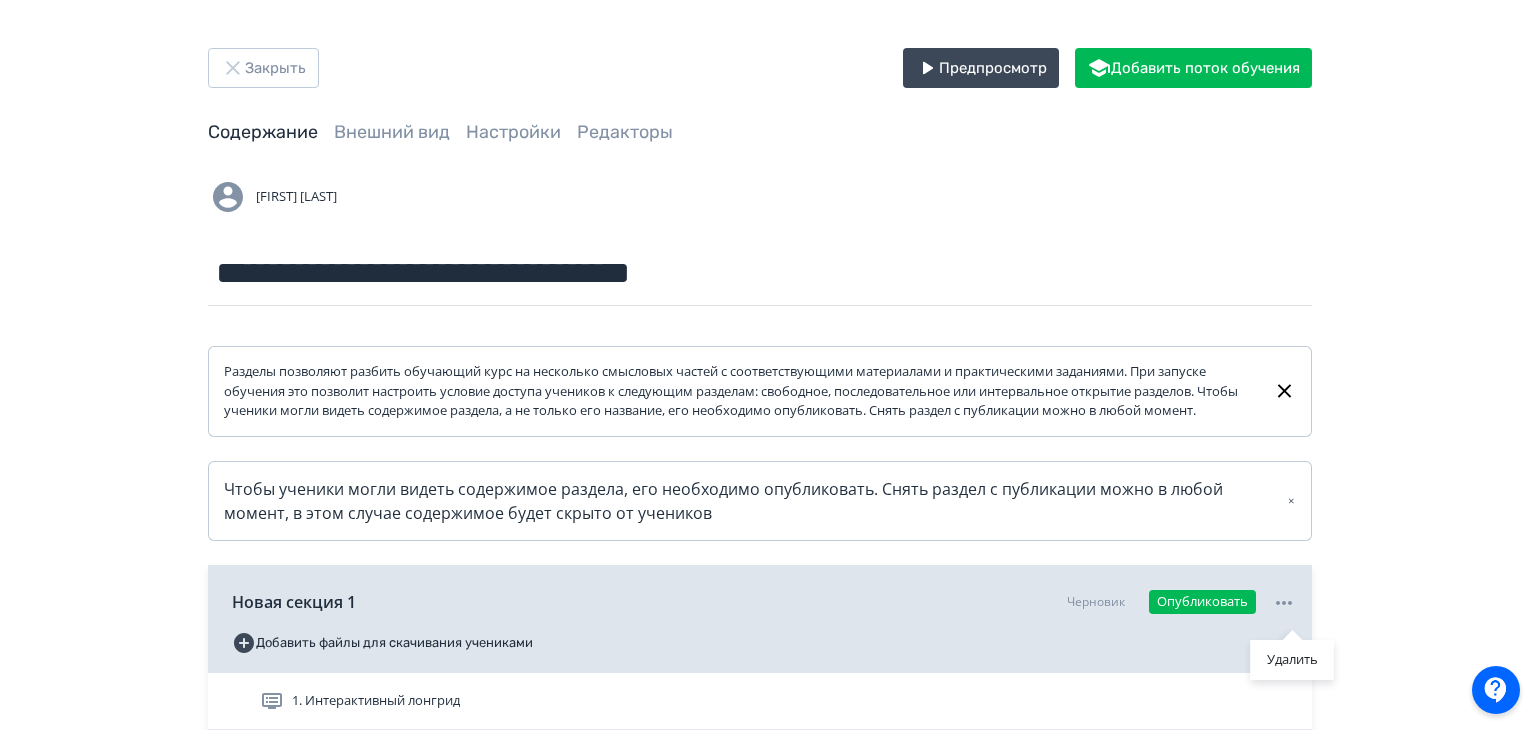 click on "Удалить" at bounding box center [768, 365] 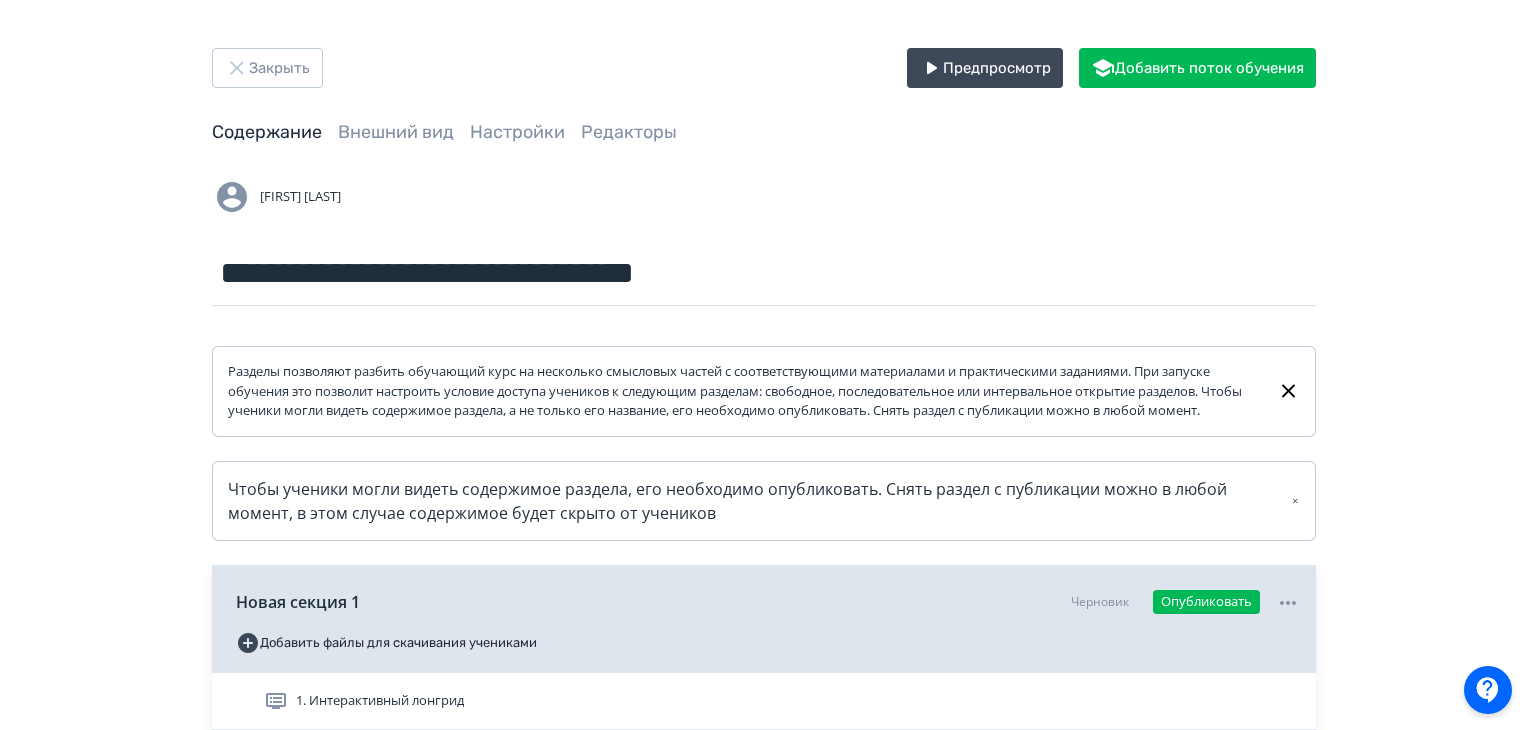 scroll, scrollTop: 237, scrollLeft: 0, axis: vertical 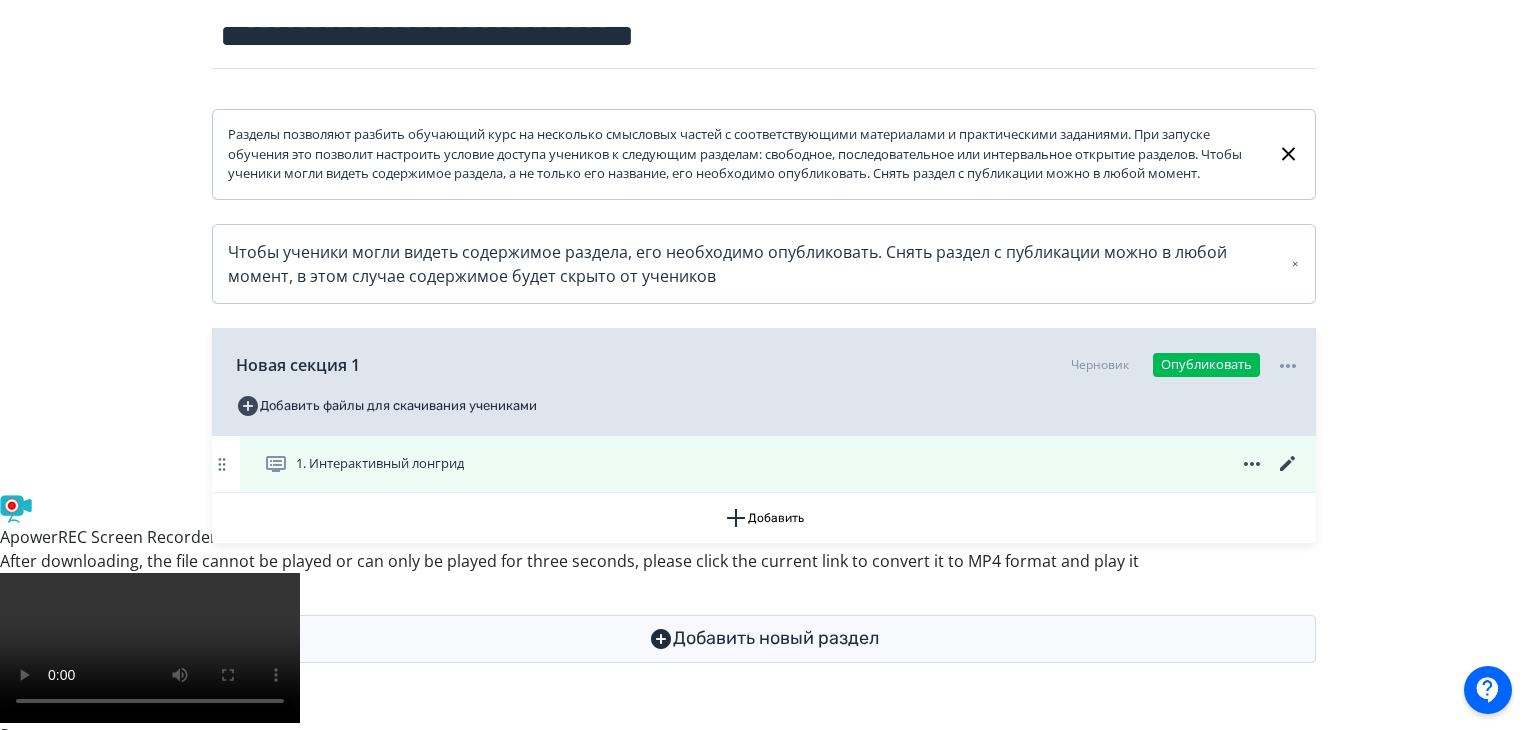 click 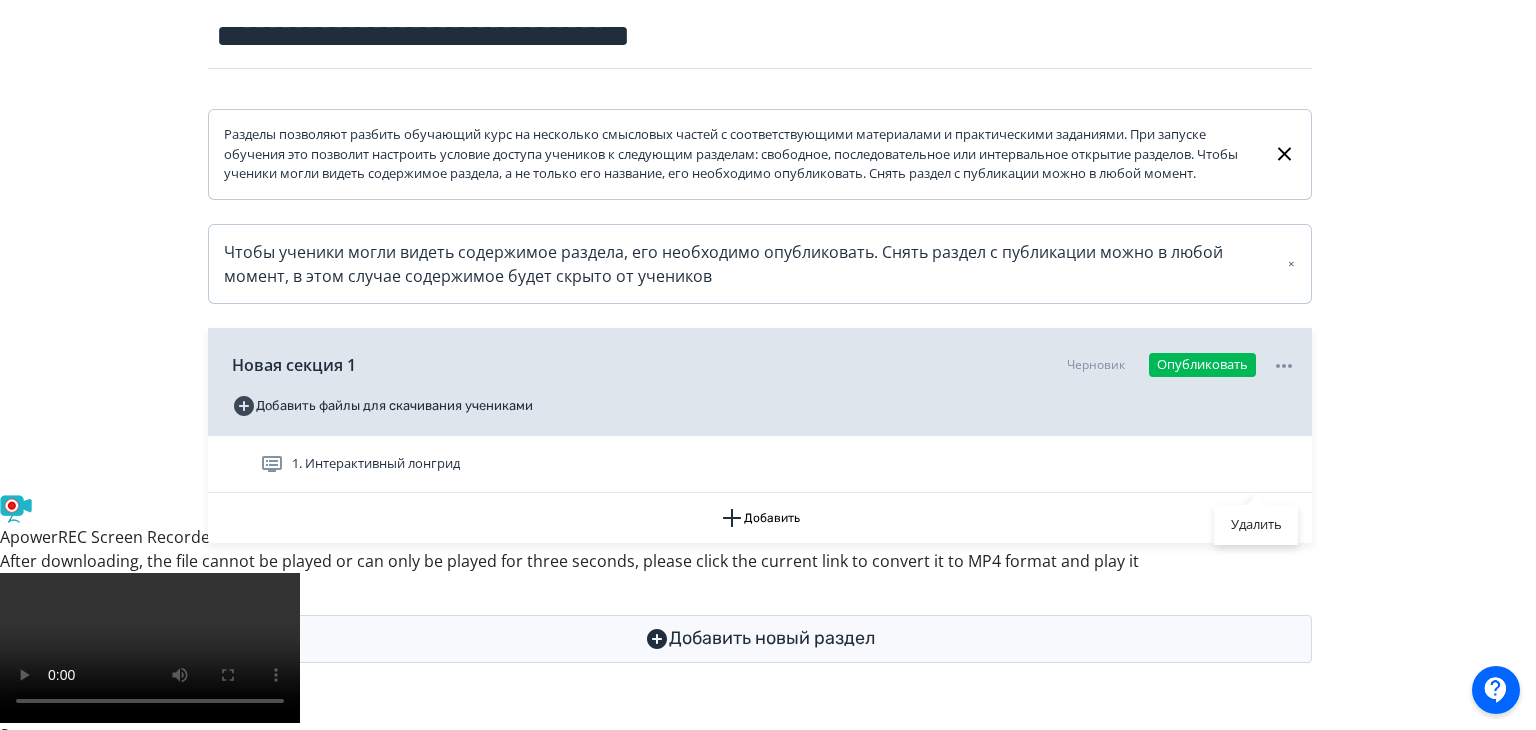 click on "Удалить" at bounding box center (768, 365) 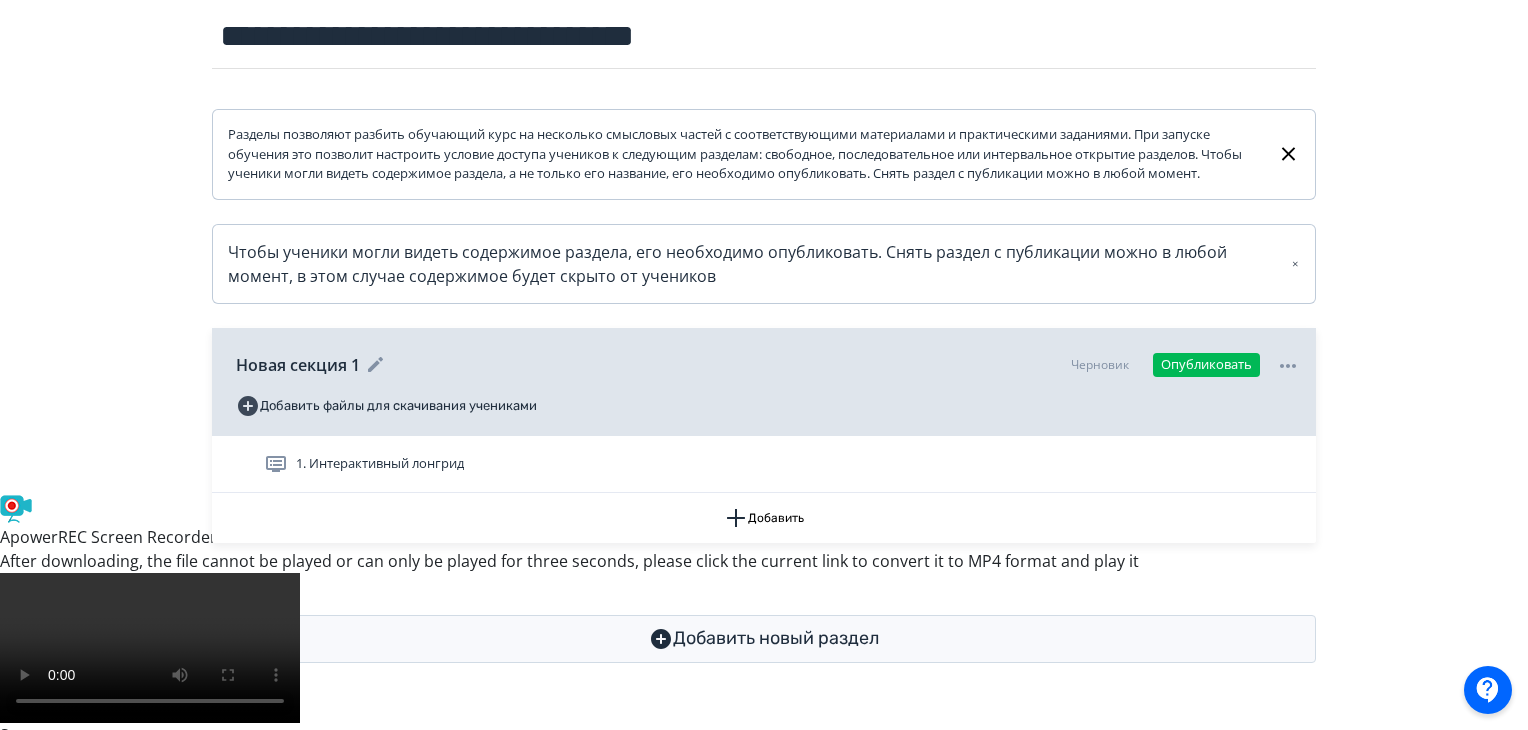 click on "Новая секция 1 Черновик Опубликовать" at bounding box center (768, 365) 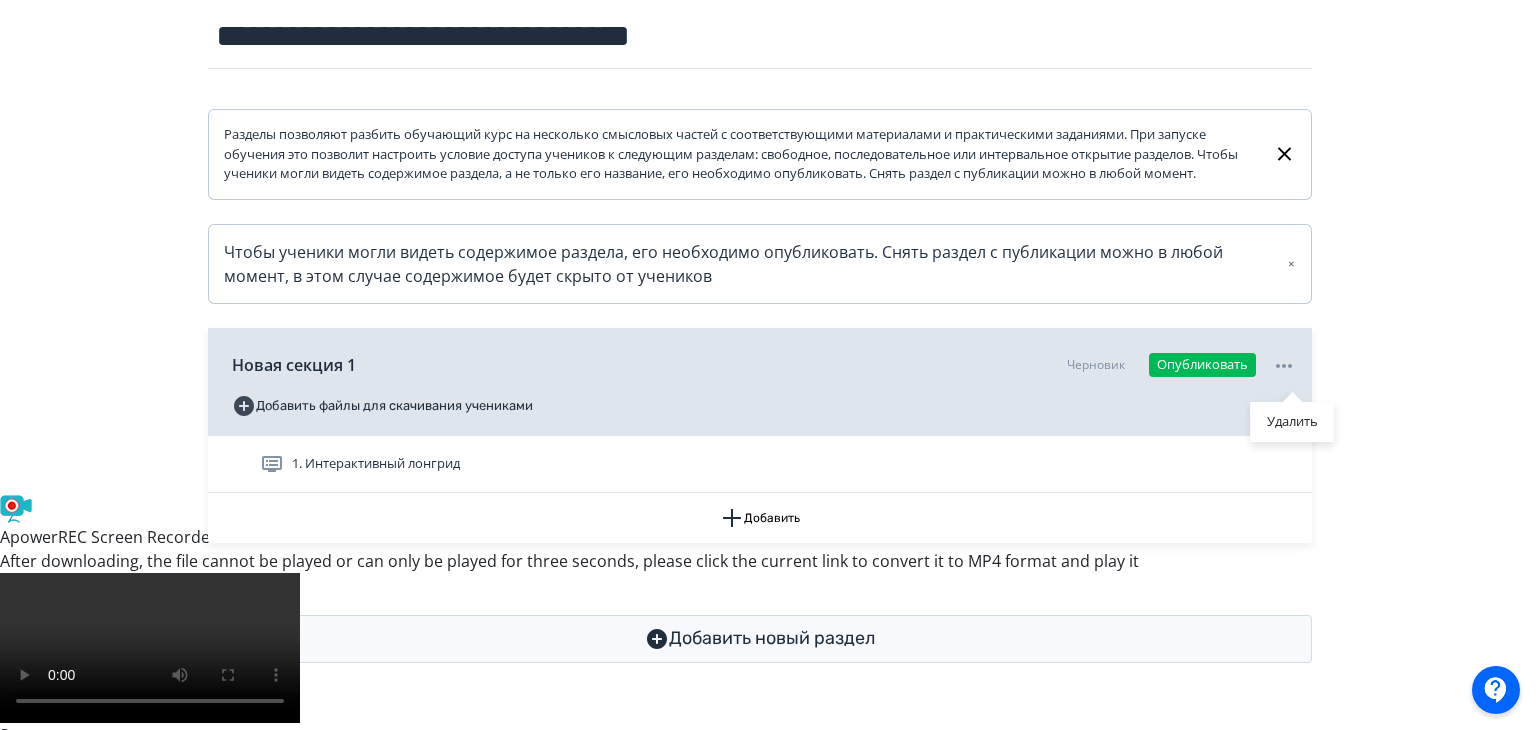 click on "Удалить" at bounding box center [768, 365] 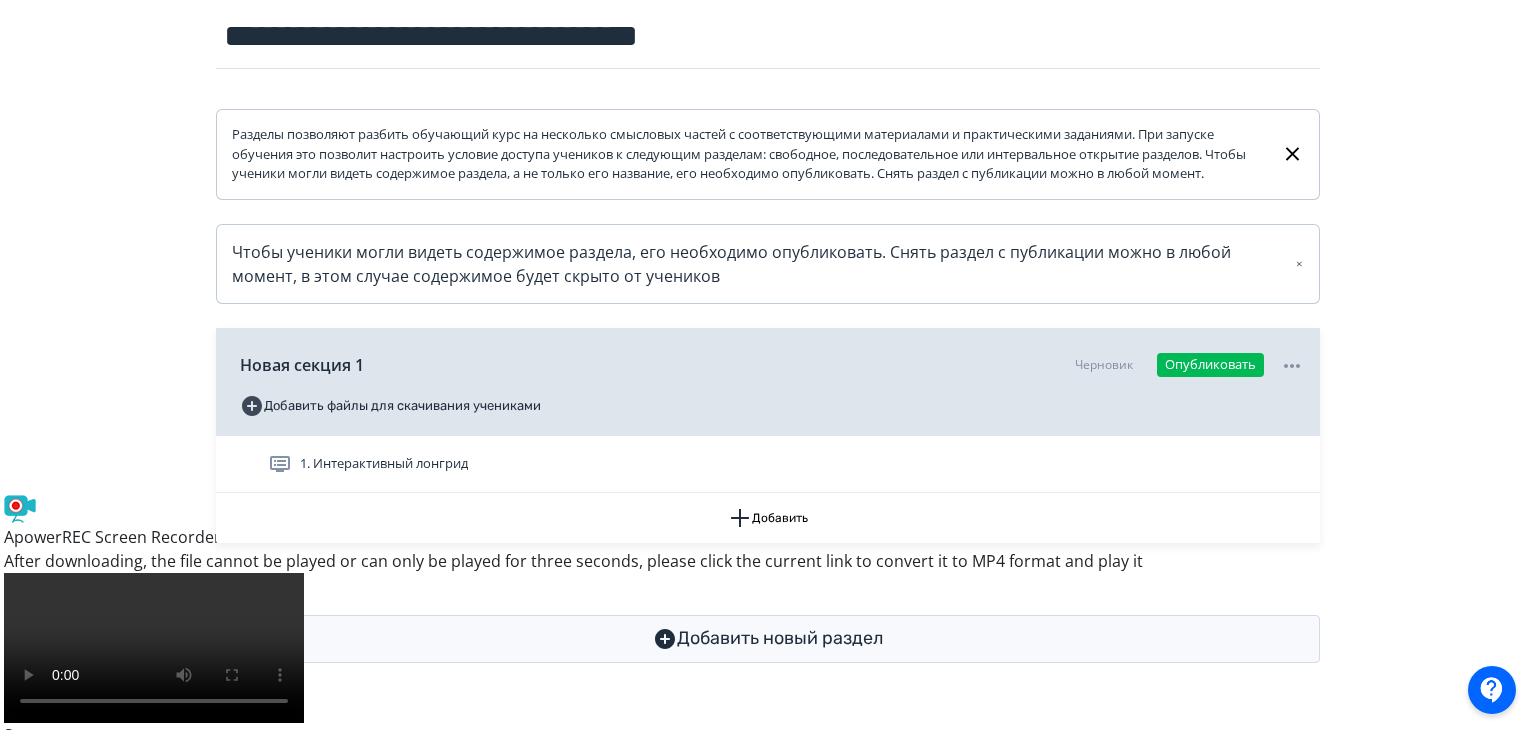 scroll, scrollTop: 0, scrollLeft: 0, axis: both 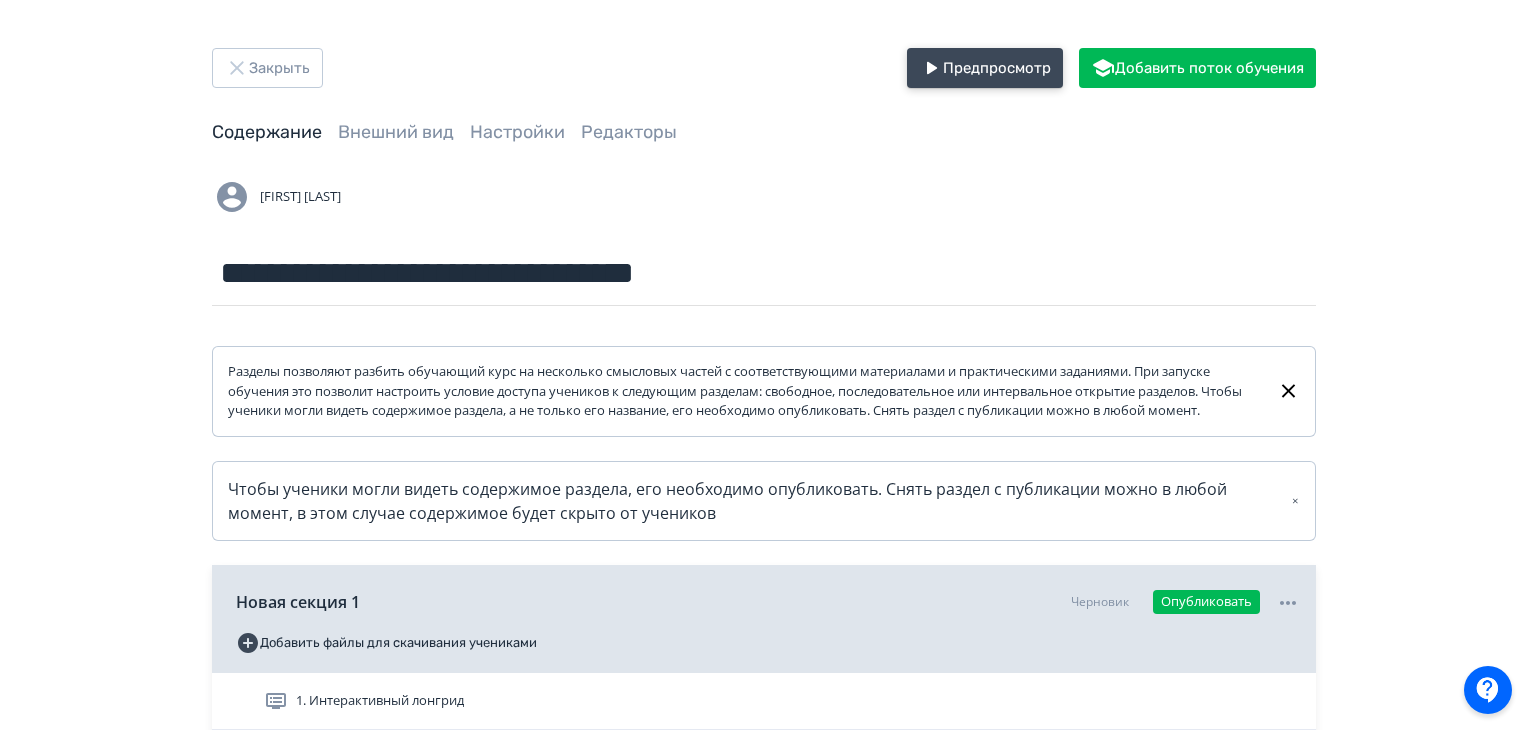 click on "Предпросмотр" at bounding box center [985, 68] 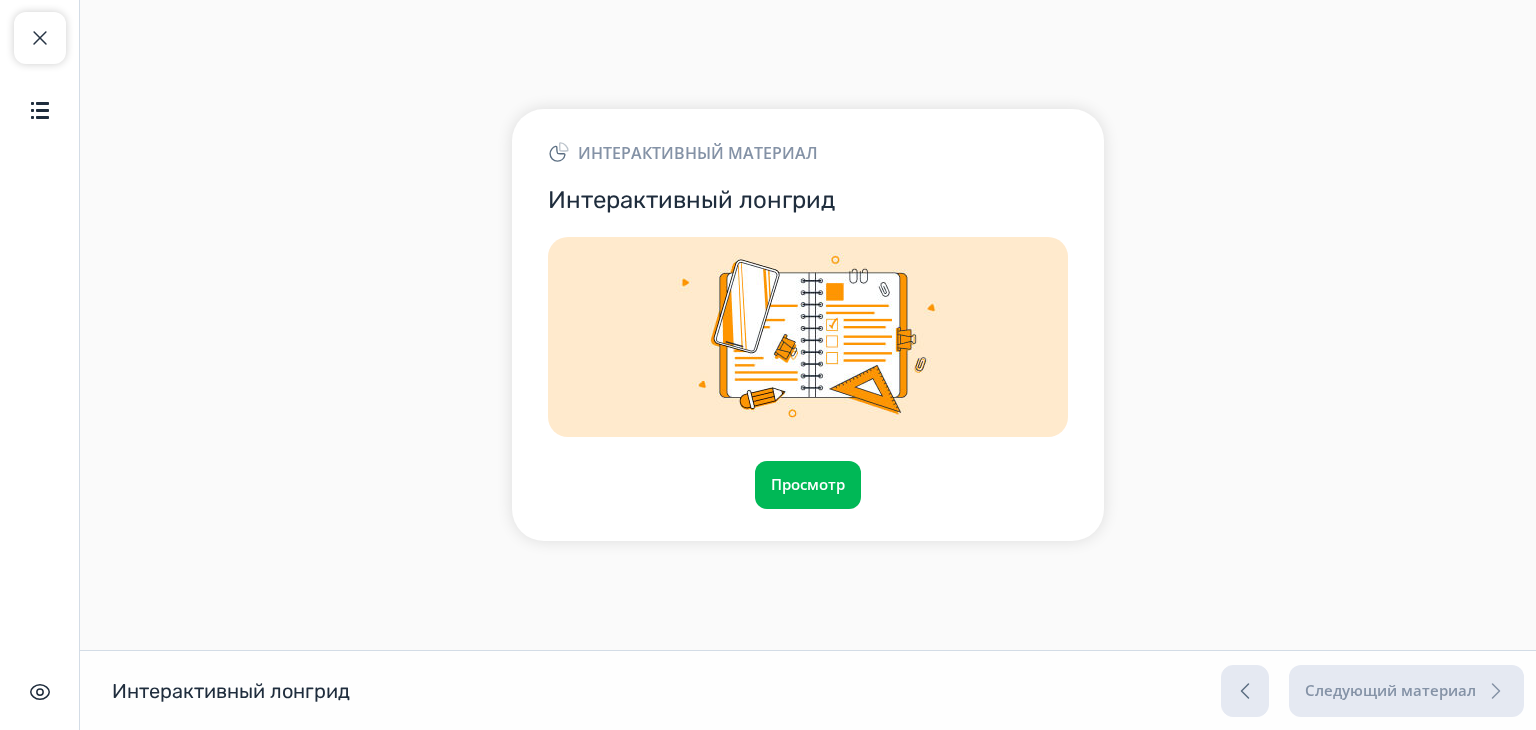 click on "Интерактивный материал Интерактивный лонгрид Просмотр" at bounding box center (808, 324) 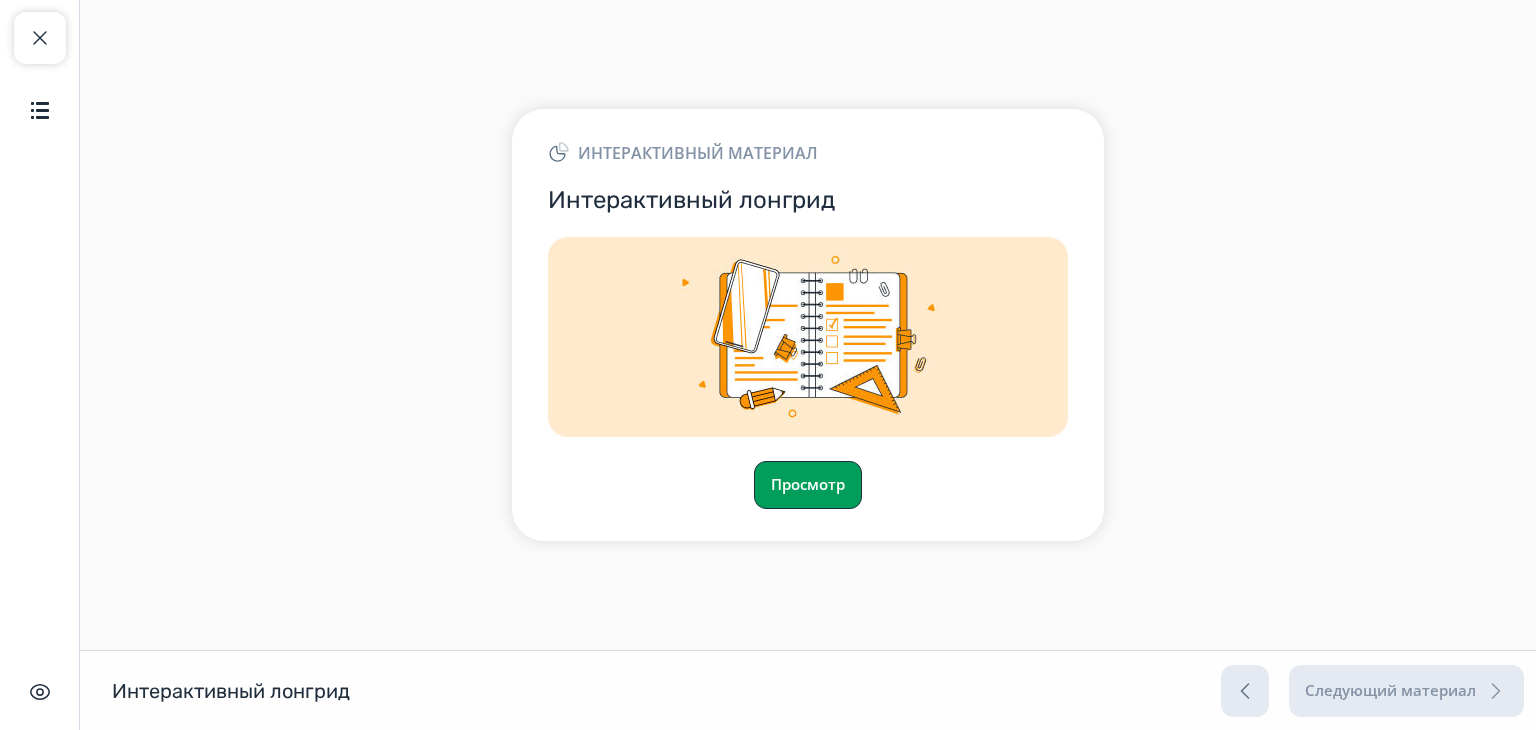 click on "Просмотр" at bounding box center (808, 485) 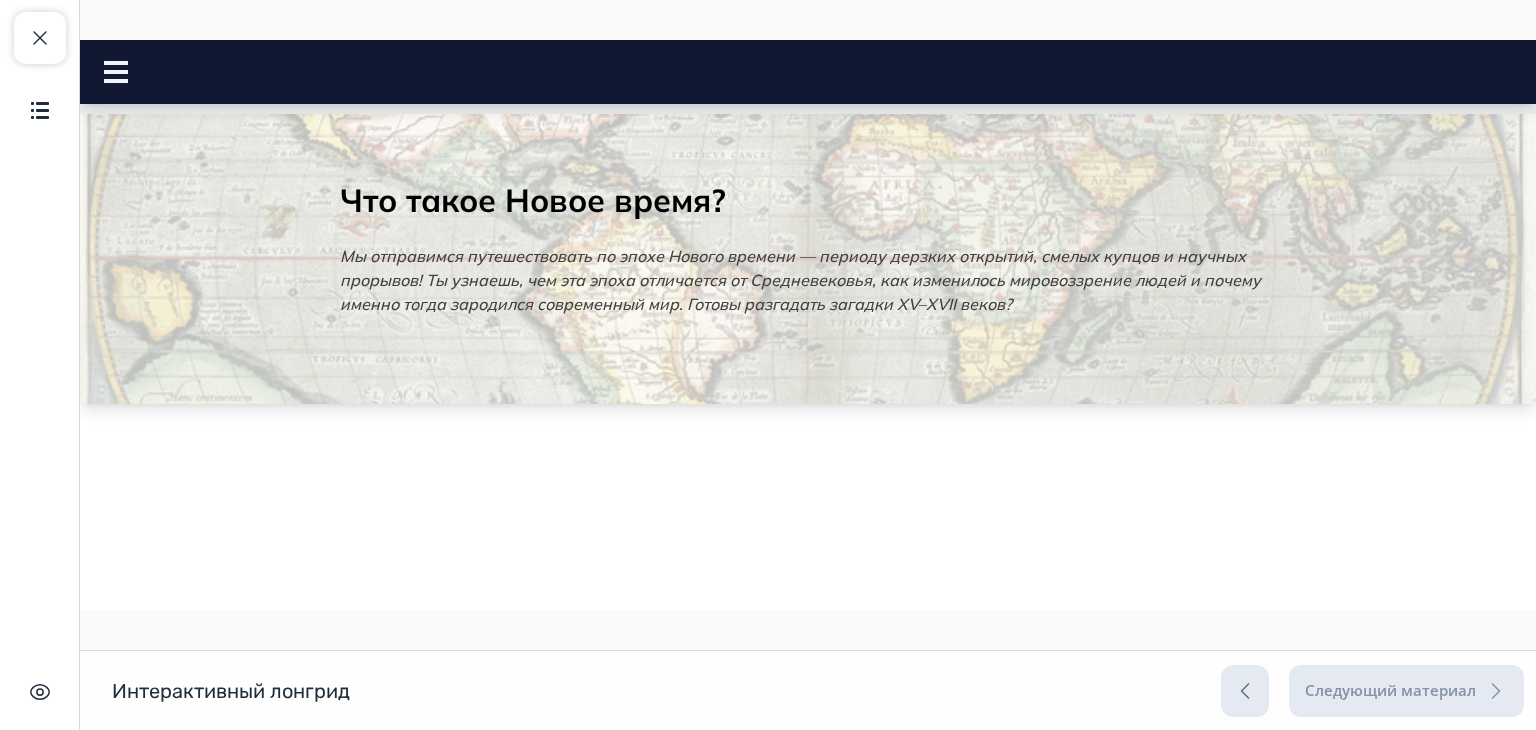 scroll, scrollTop: 0, scrollLeft: 0, axis: both 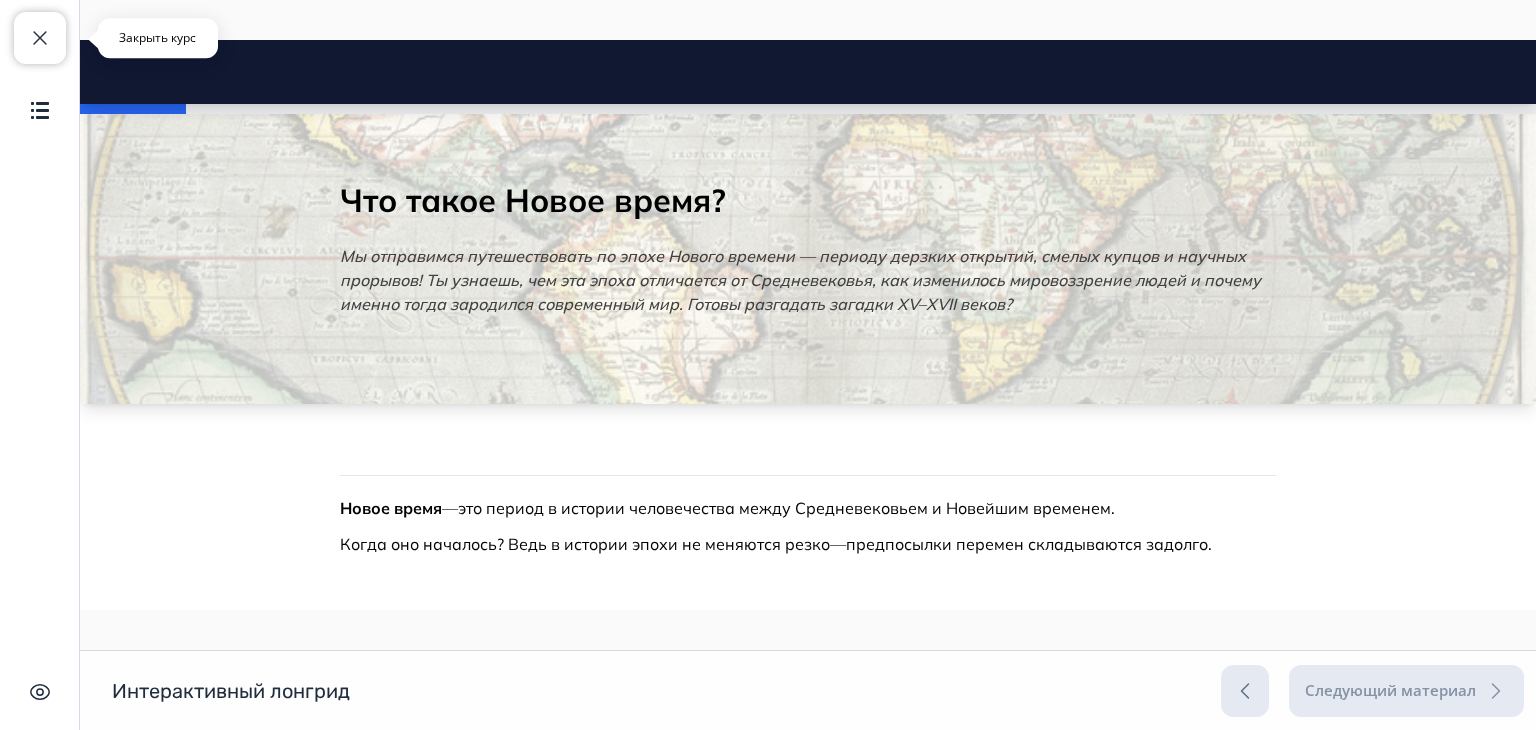 click at bounding box center [40, 38] 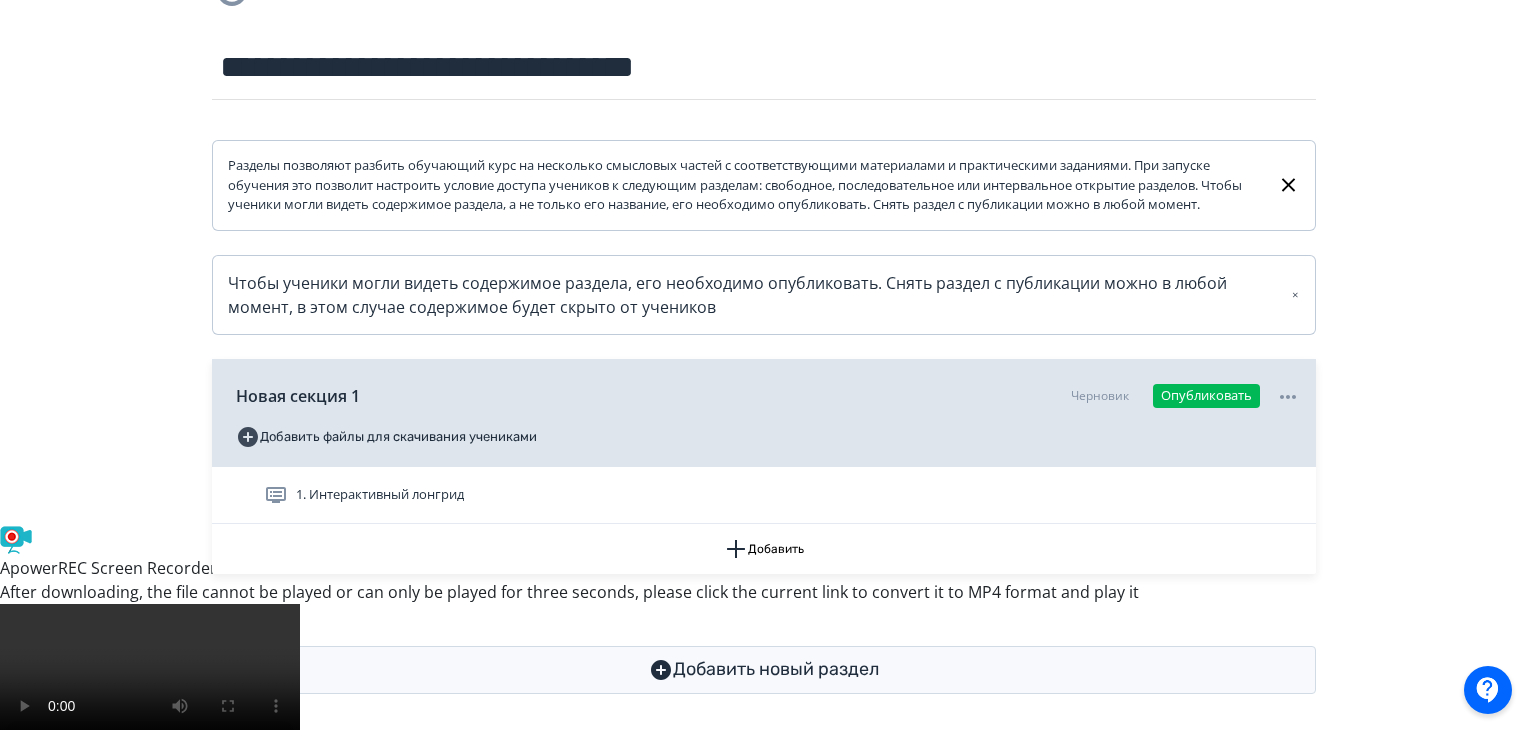 scroll, scrollTop: 237, scrollLeft: 0, axis: vertical 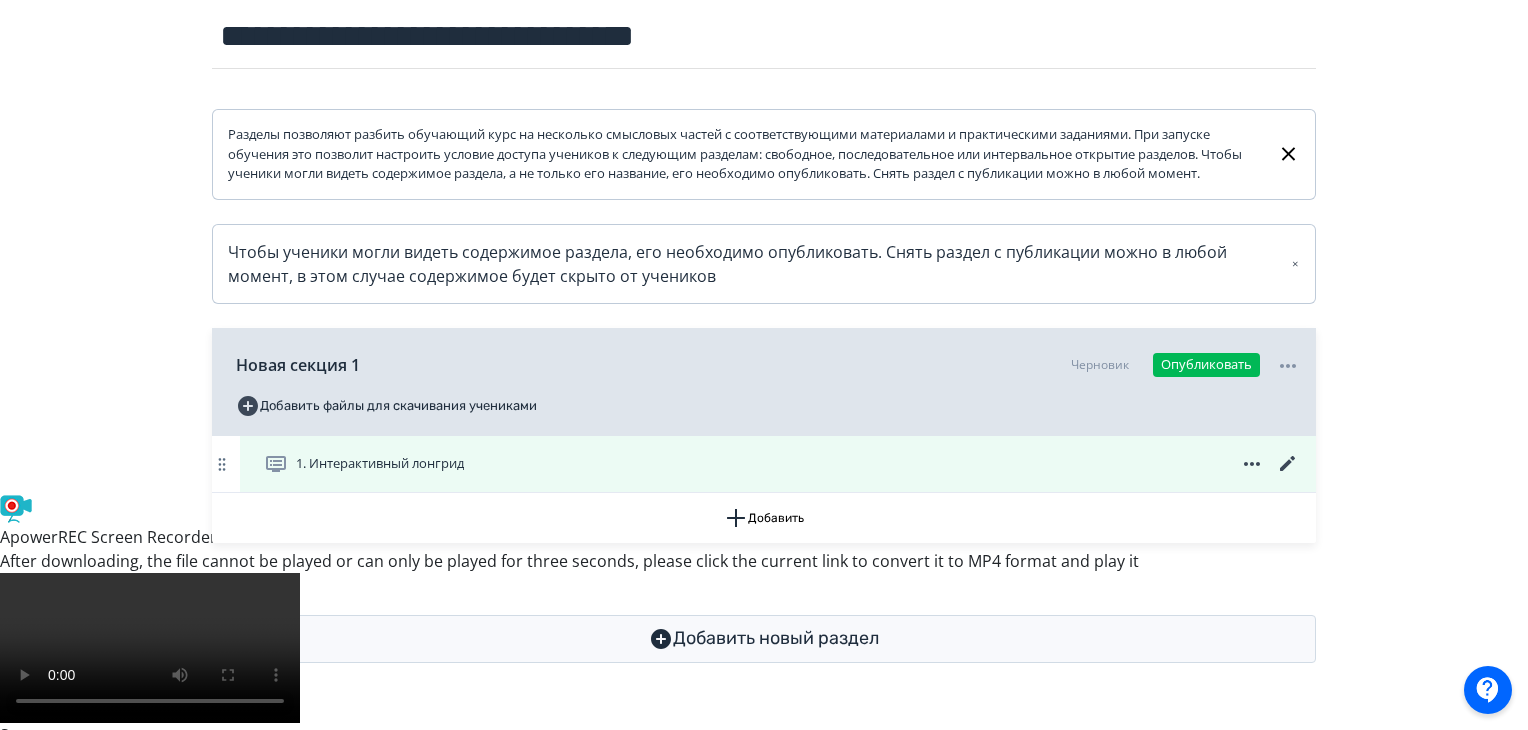 click 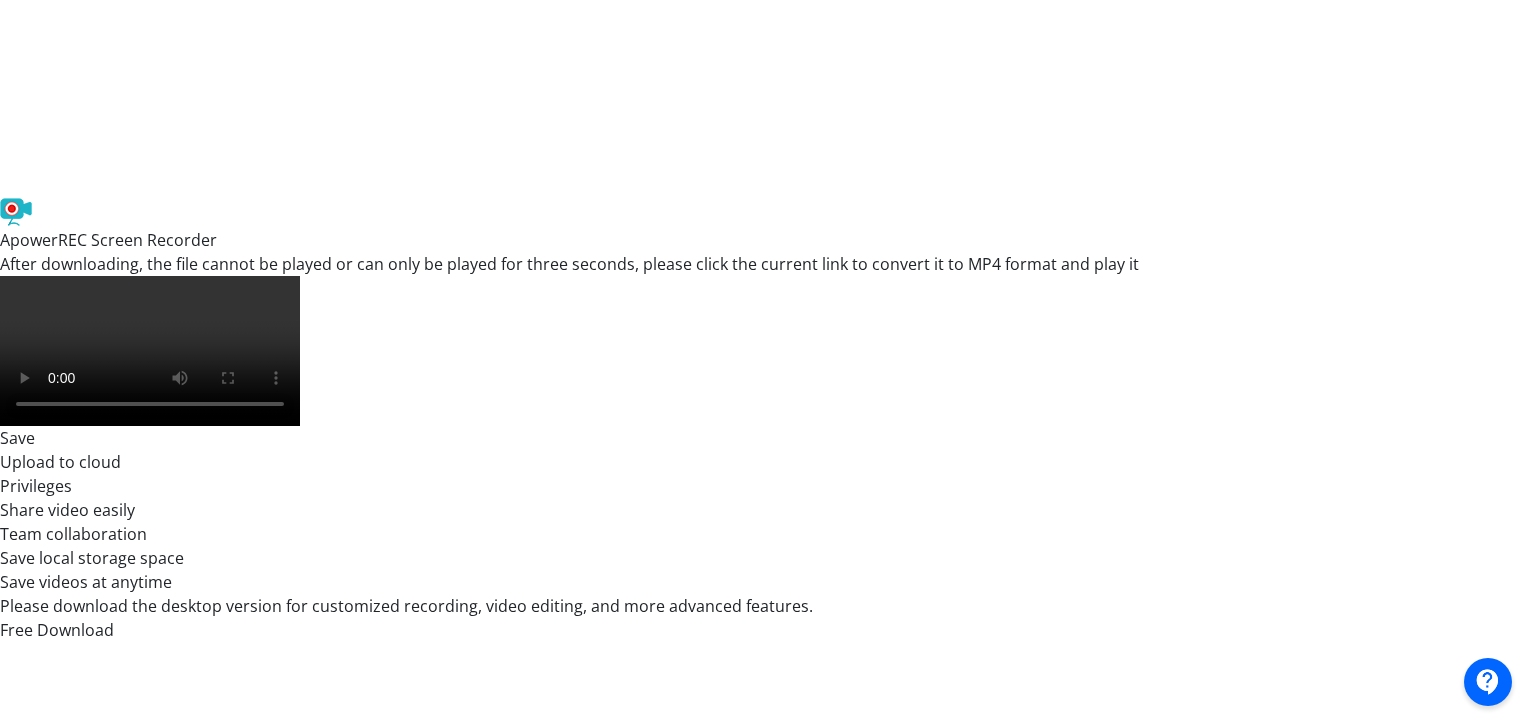 scroll, scrollTop: 526, scrollLeft: 4, axis: both 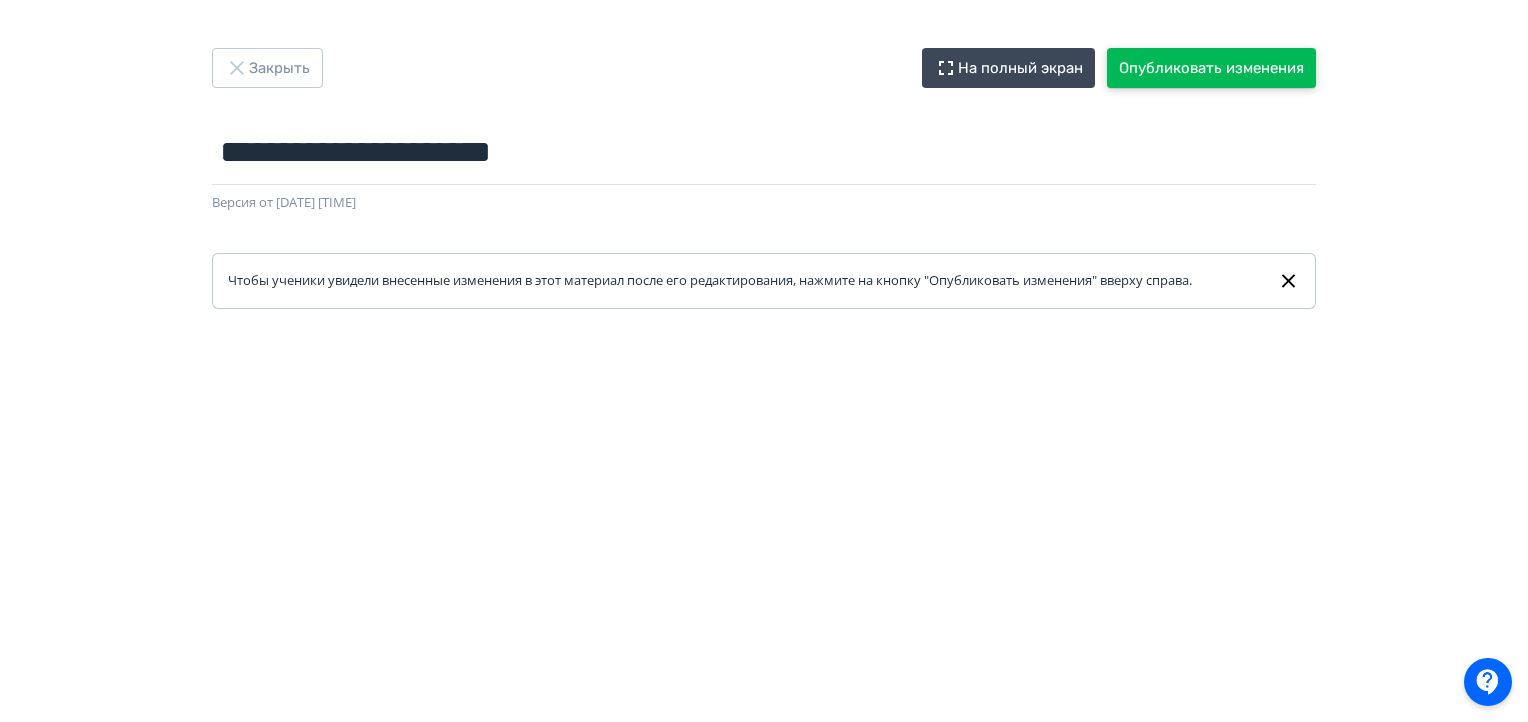 click on "Опубликовать изменения" at bounding box center (1211, 68) 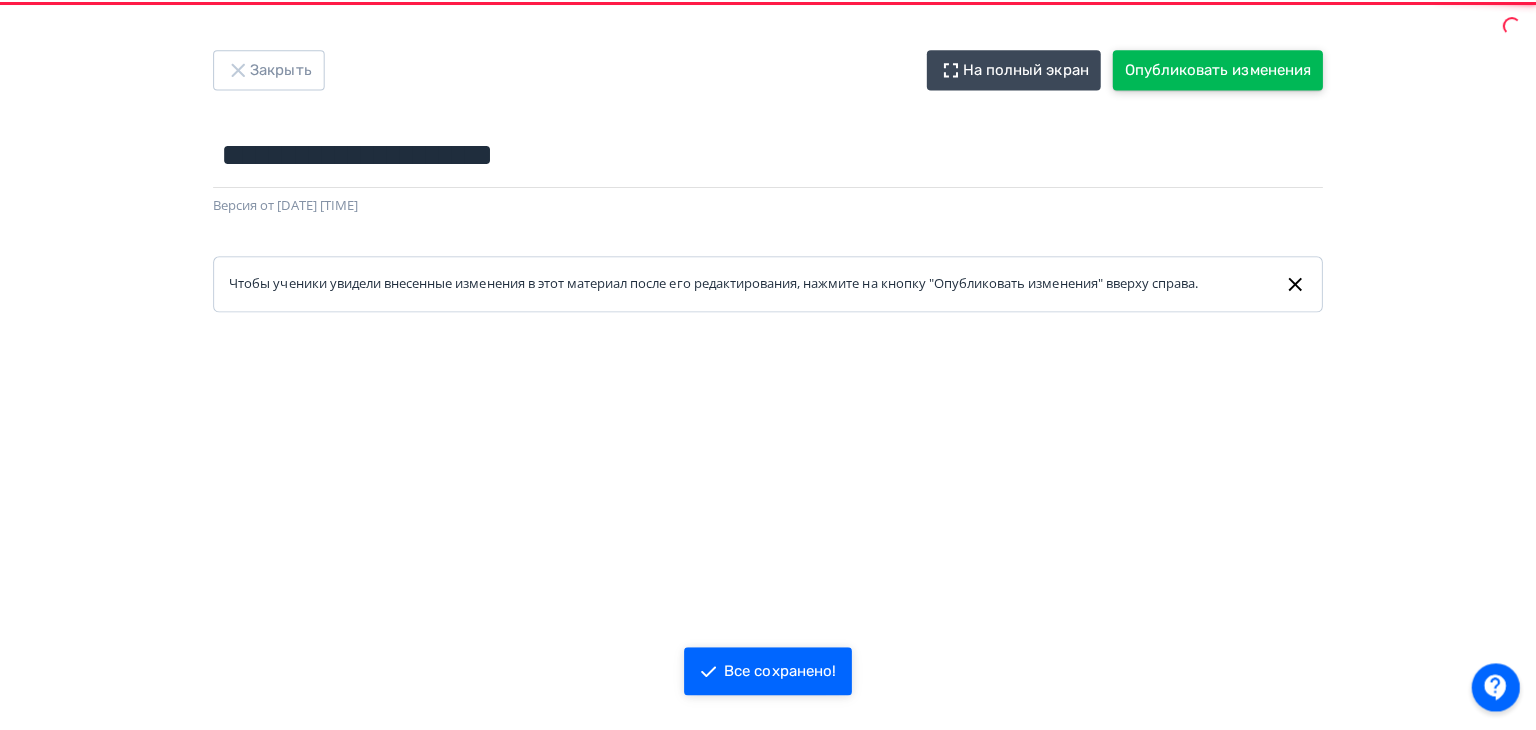 scroll, scrollTop: 0, scrollLeft: 0, axis: both 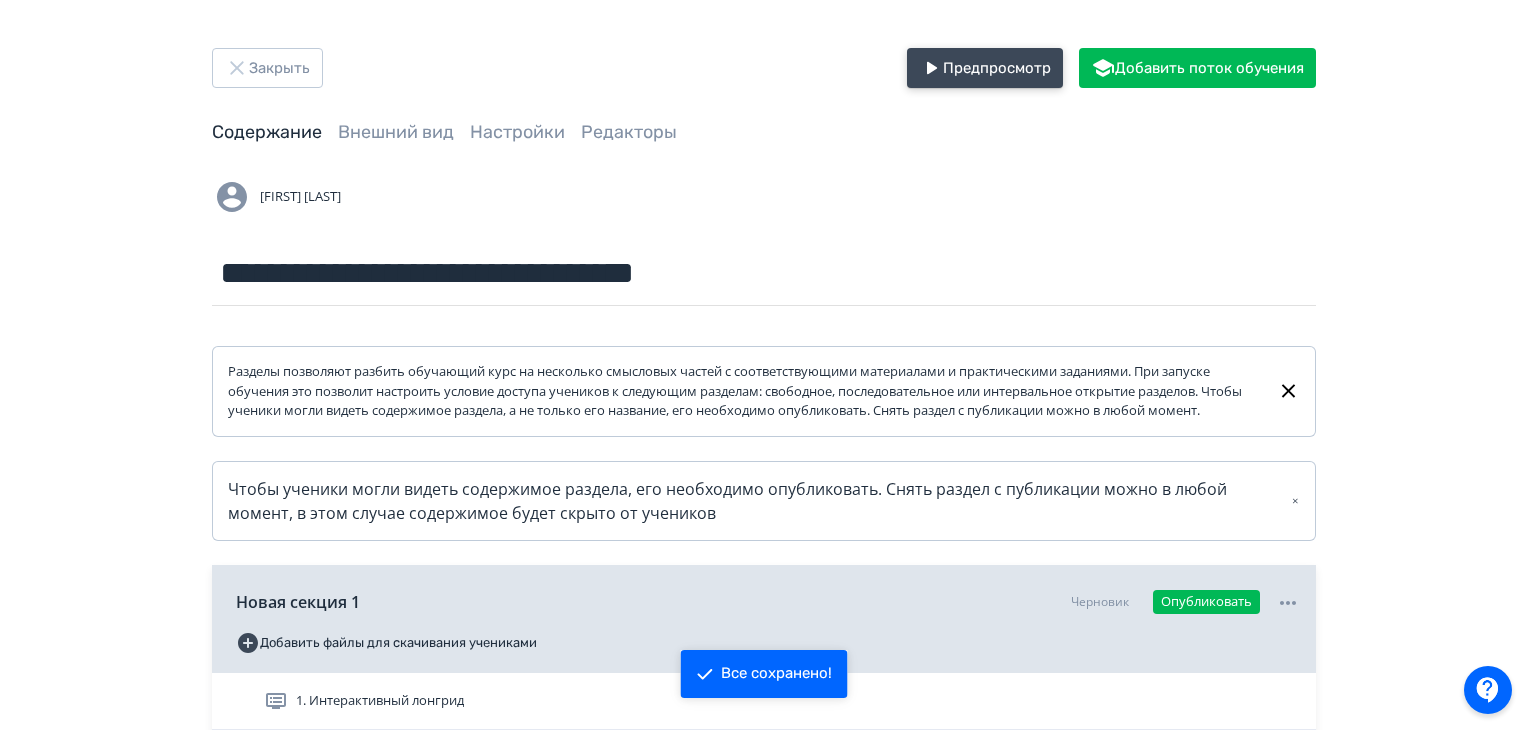 click on "Предпросмотр" at bounding box center (985, 68) 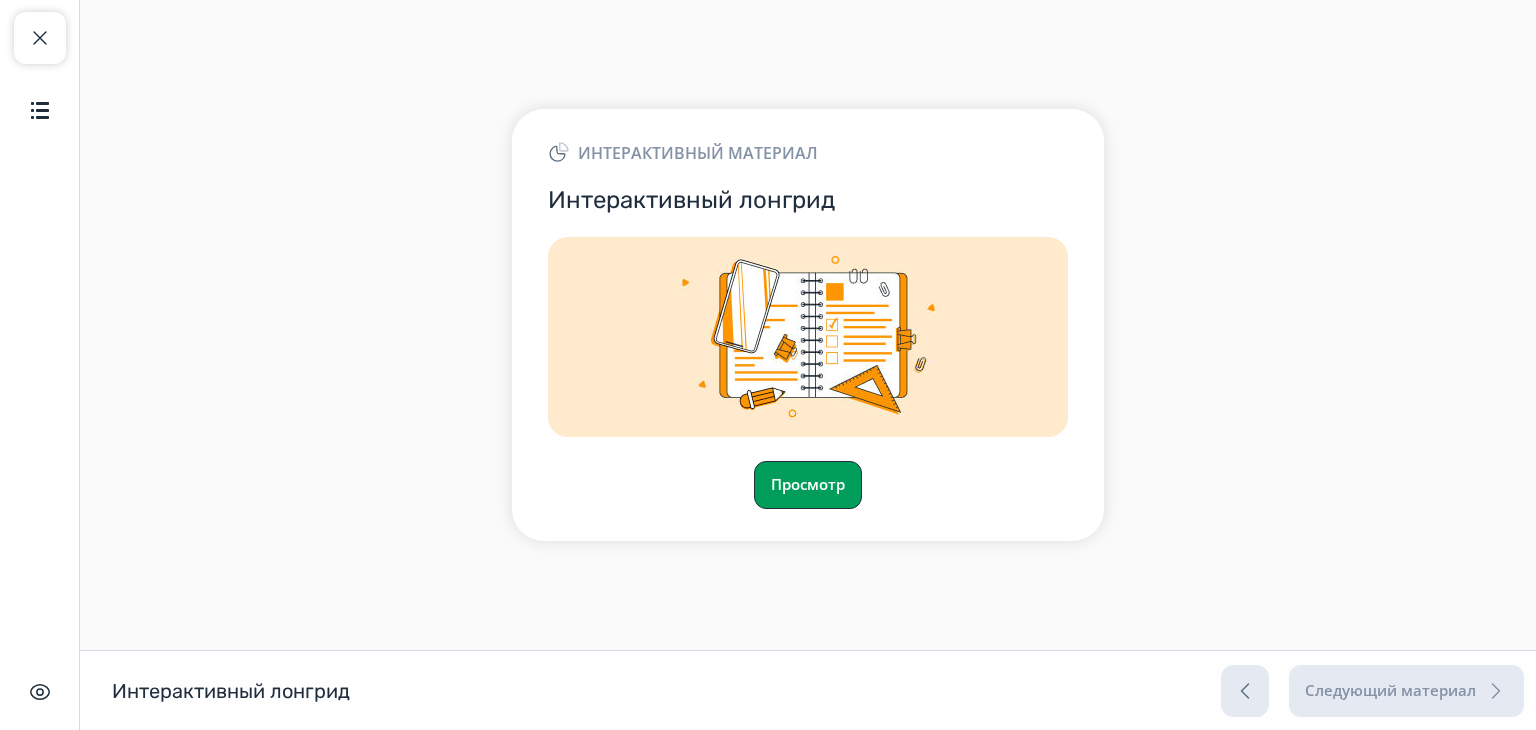click on "Просмотр" at bounding box center (808, 485) 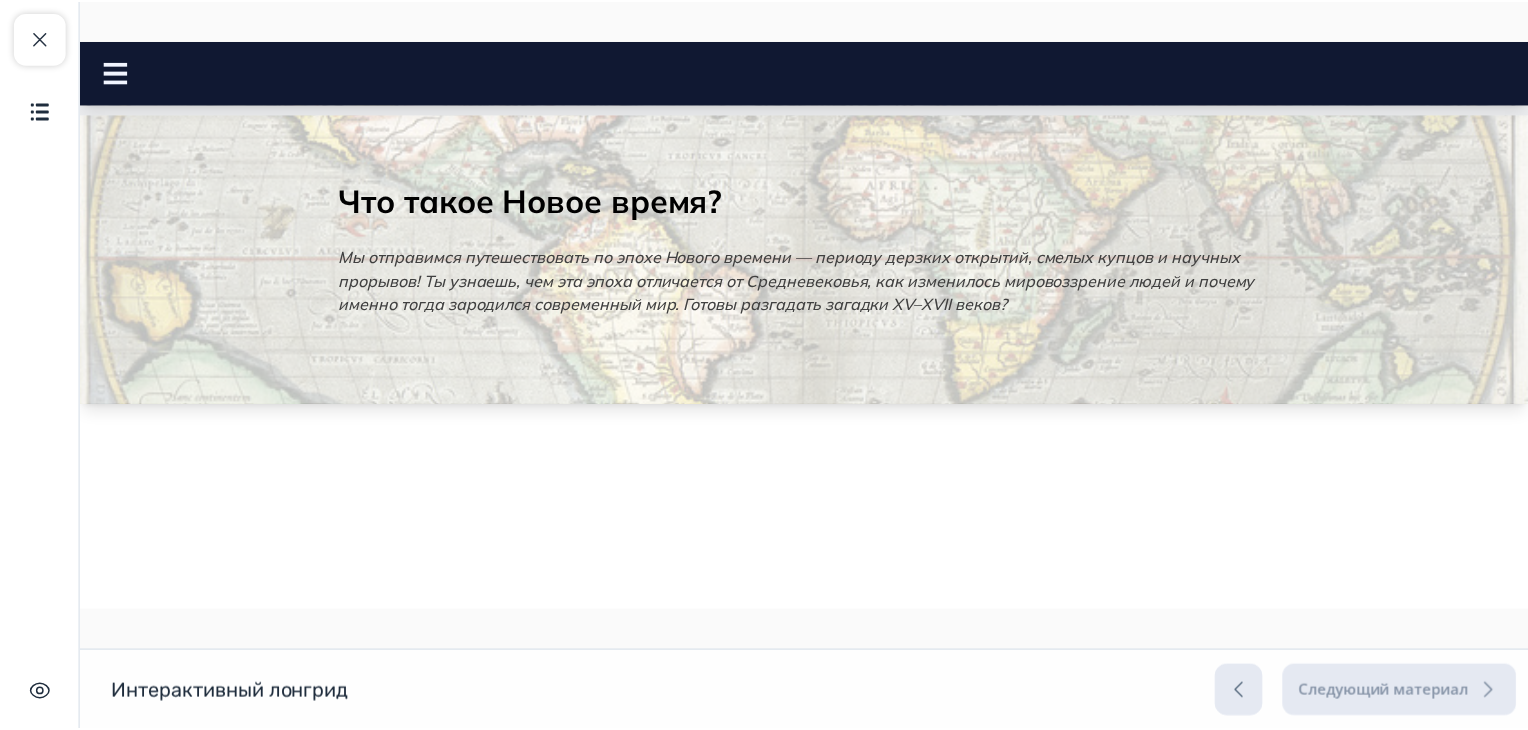 scroll, scrollTop: 0, scrollLeft: 0, axis: both 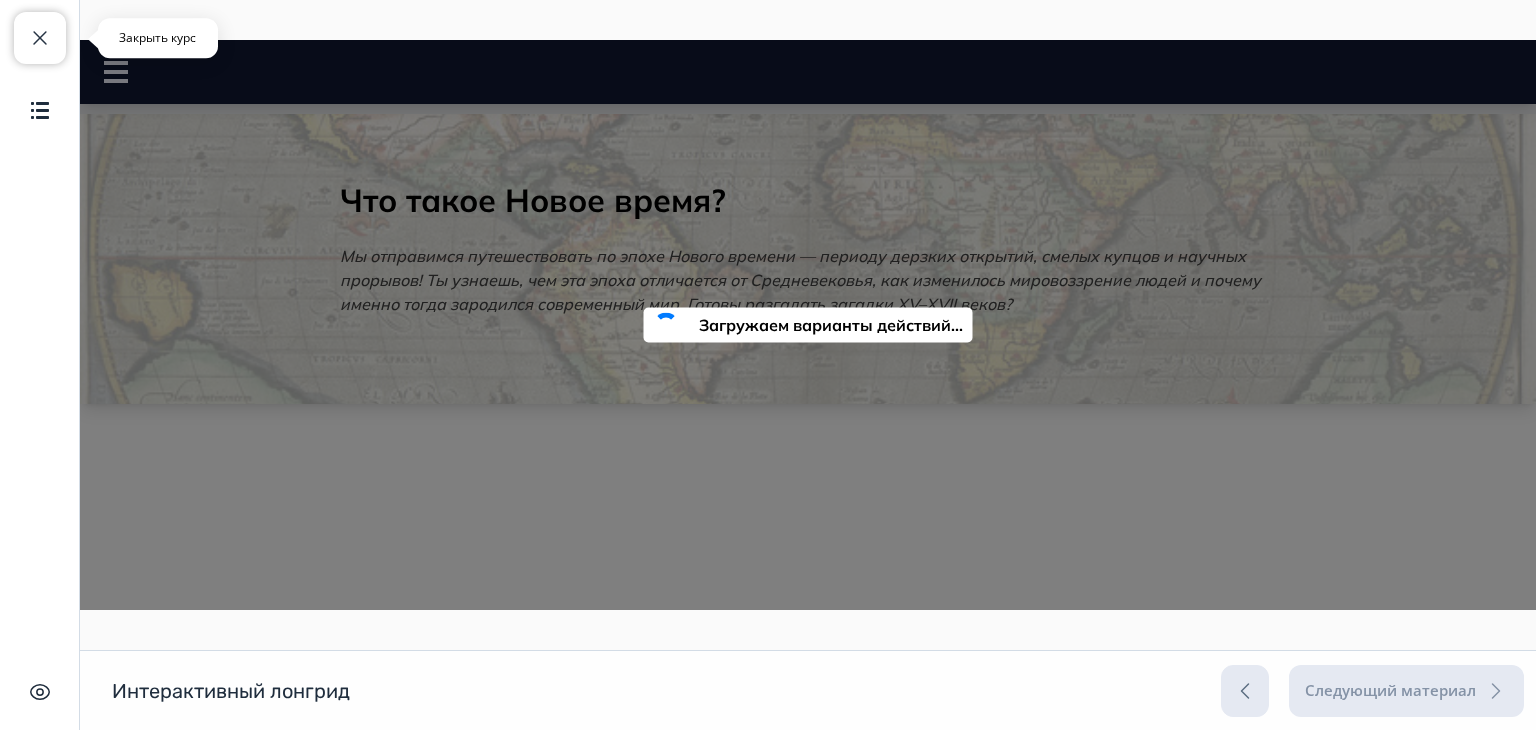 click at bounding box center [40, 38] 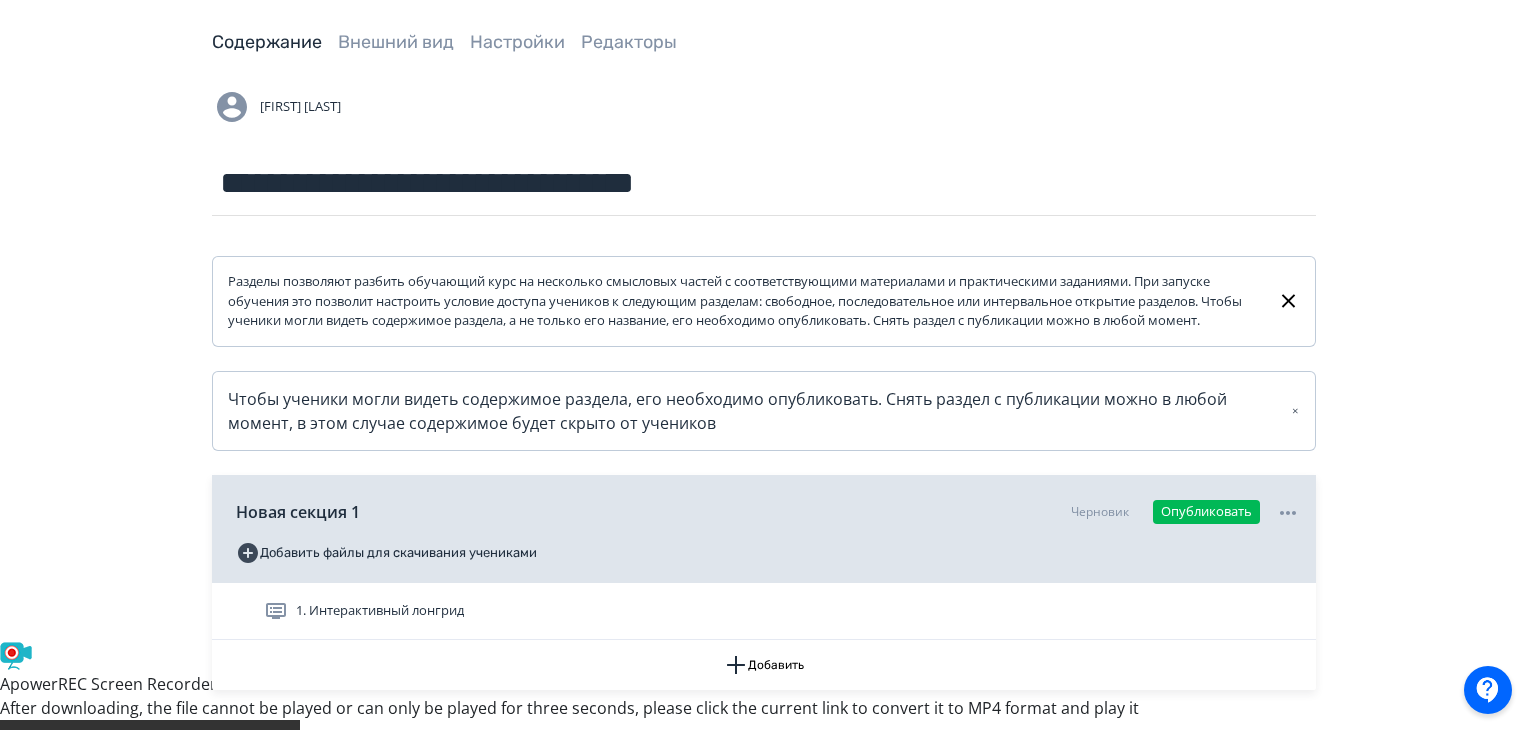 scroll, scrollTop: 237, scrollLeft: 0, axis: vertical 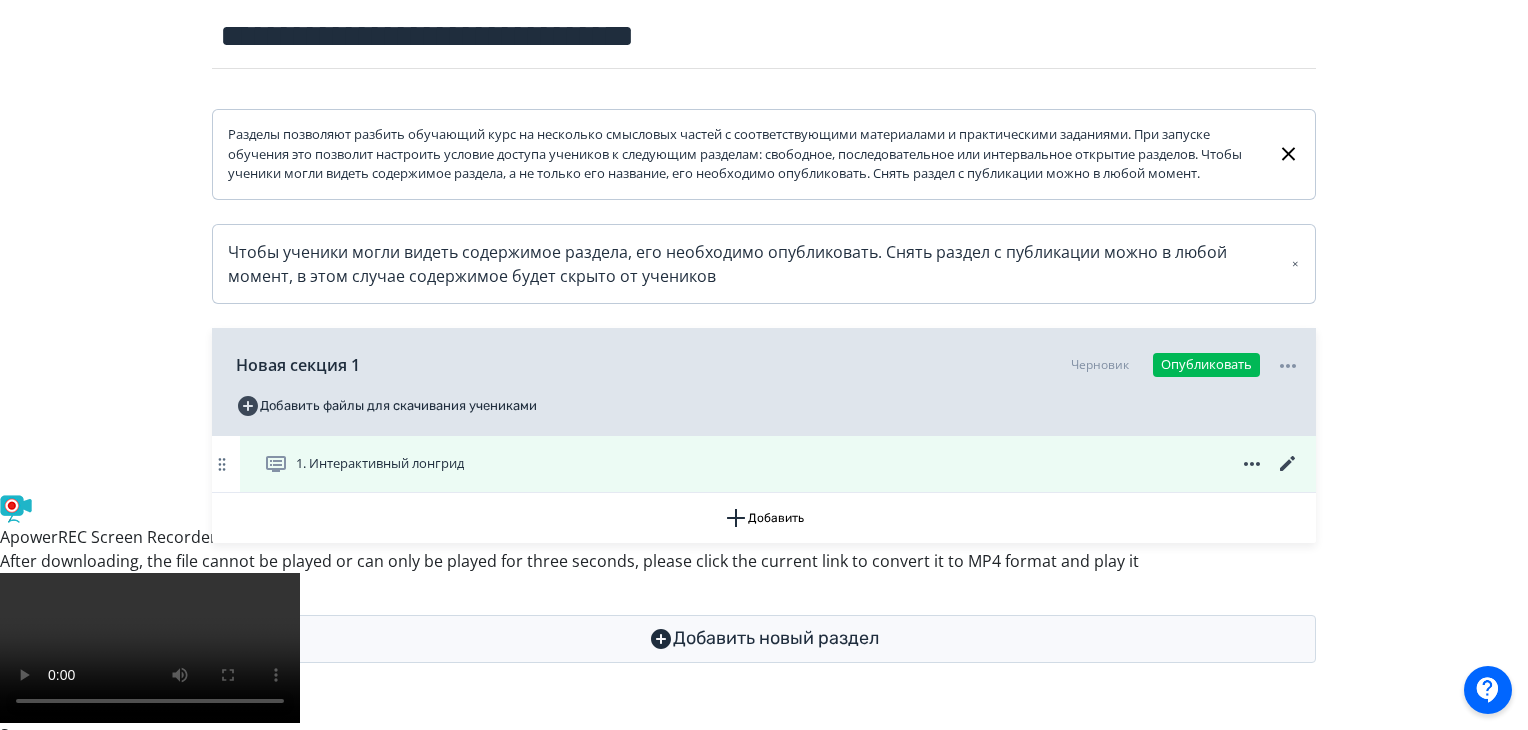 click 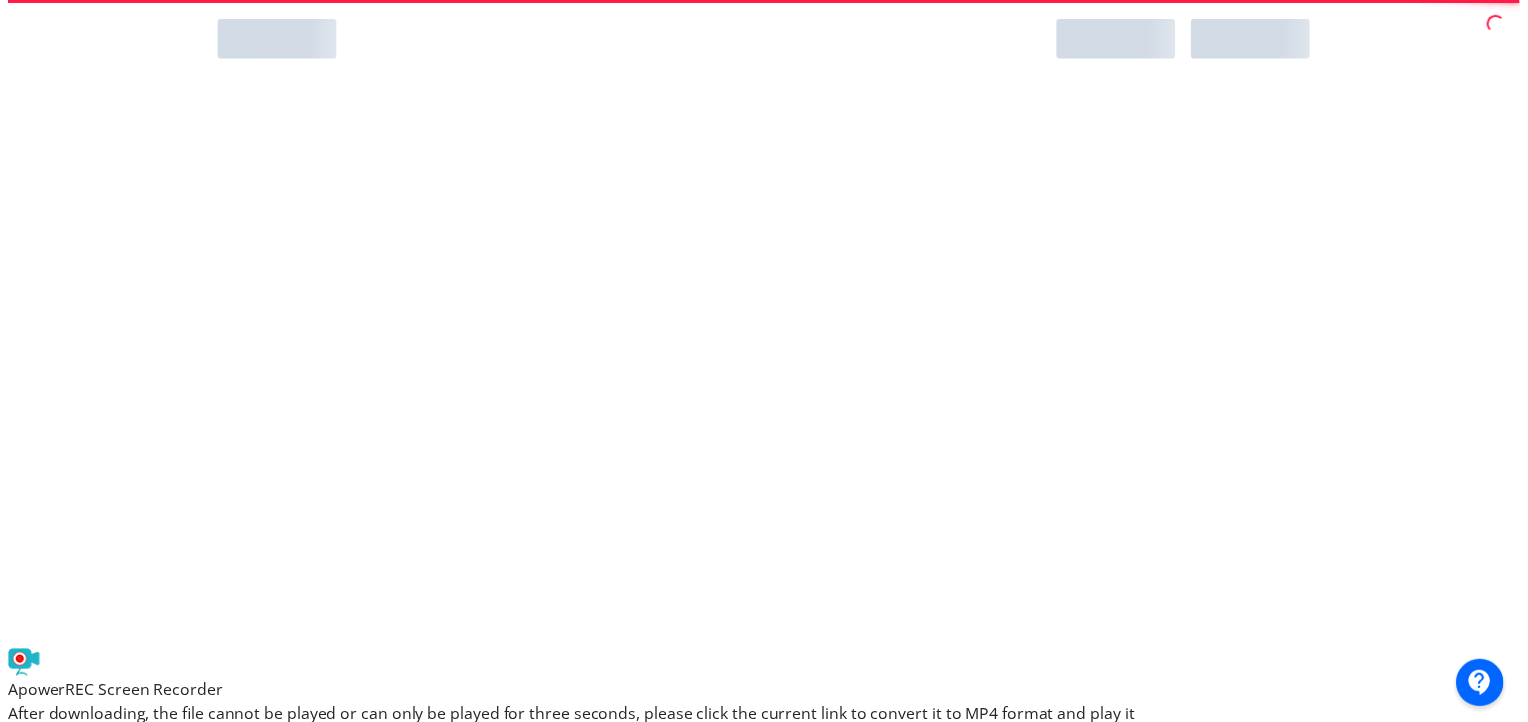 scroll, scrollTop: 0, scrollLeft: 0, axis: both 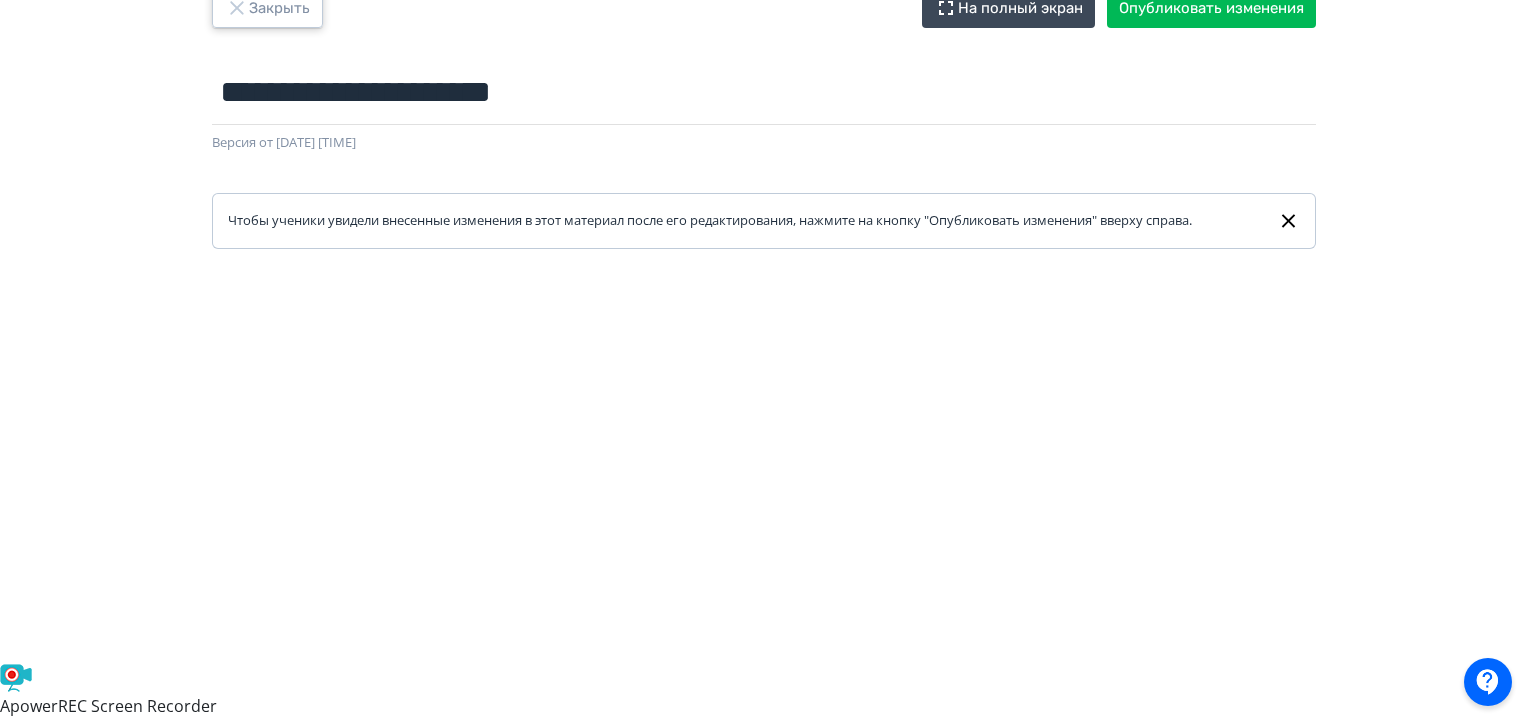 click on "Закрыть" at bounding box center (267, 8) 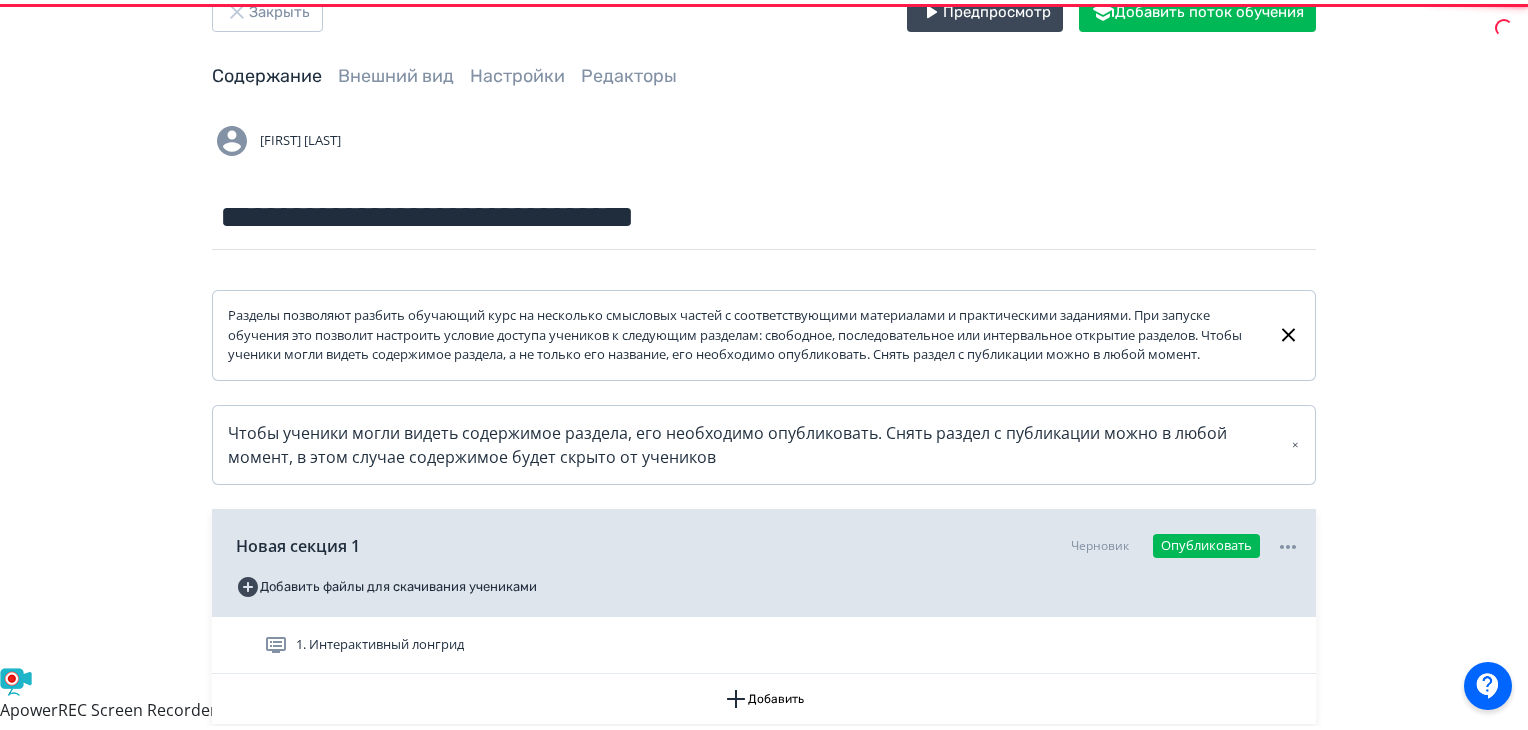 scroll, scrollTop: 0, scrollLeft: 0, axis: both 